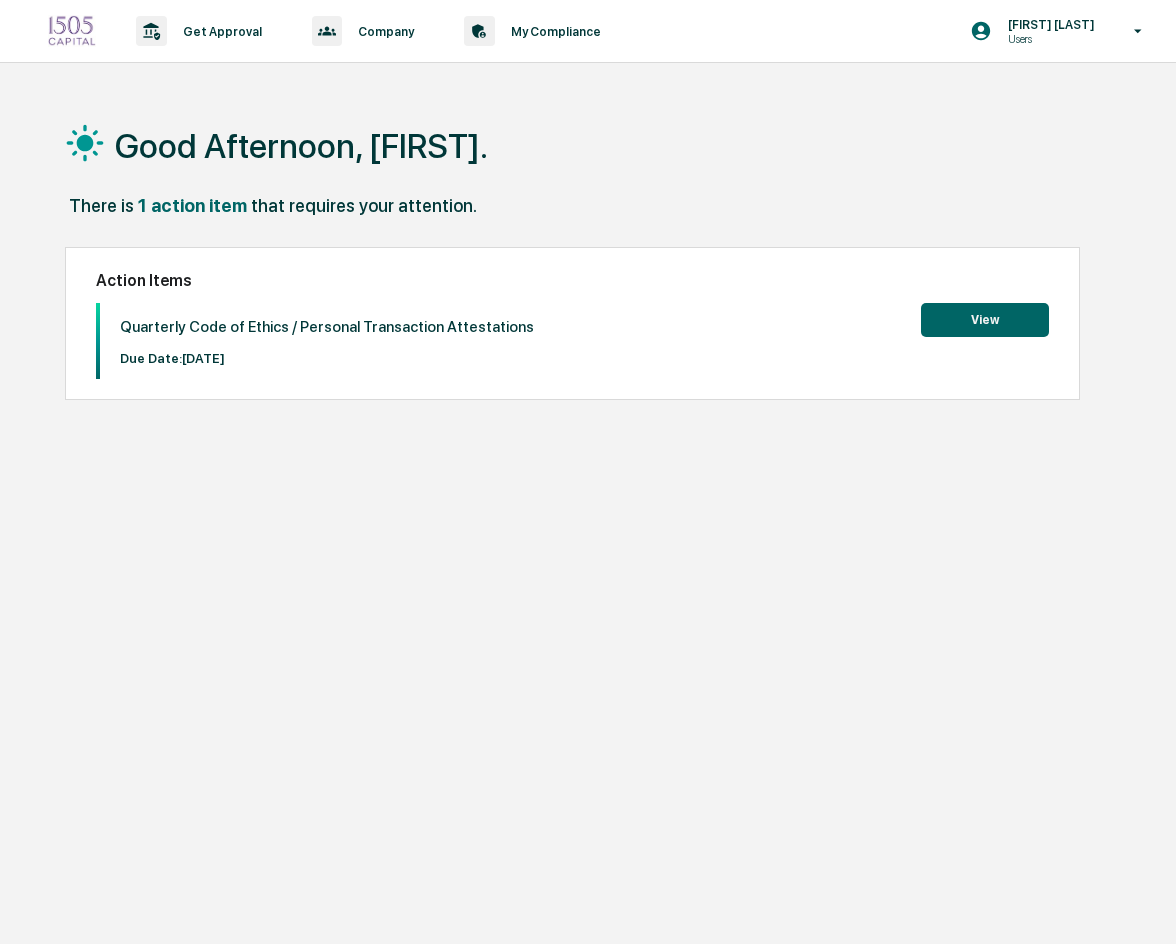 scroll, scrollTop: 0, scrollLeft: 0, axis: both 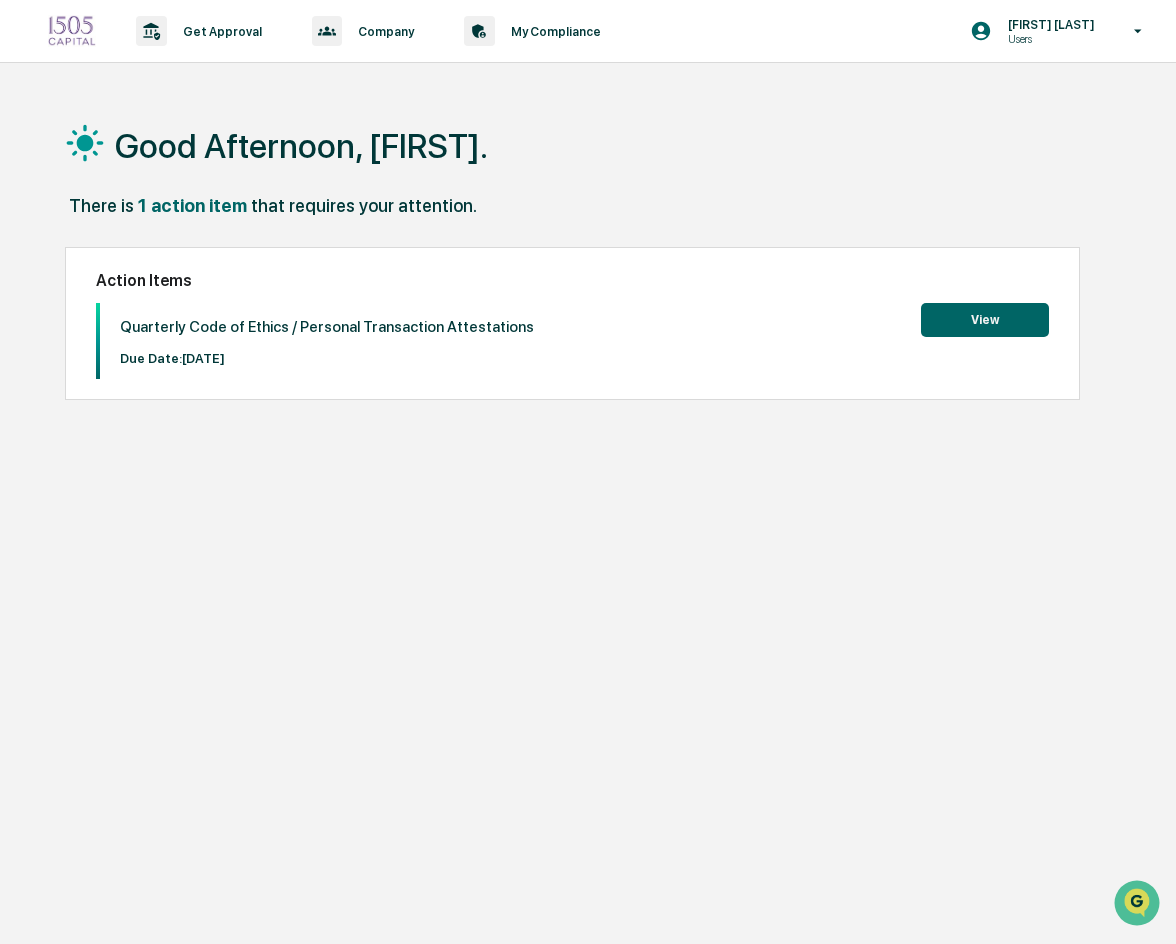 click on "View" at bounding box center (985, 320) 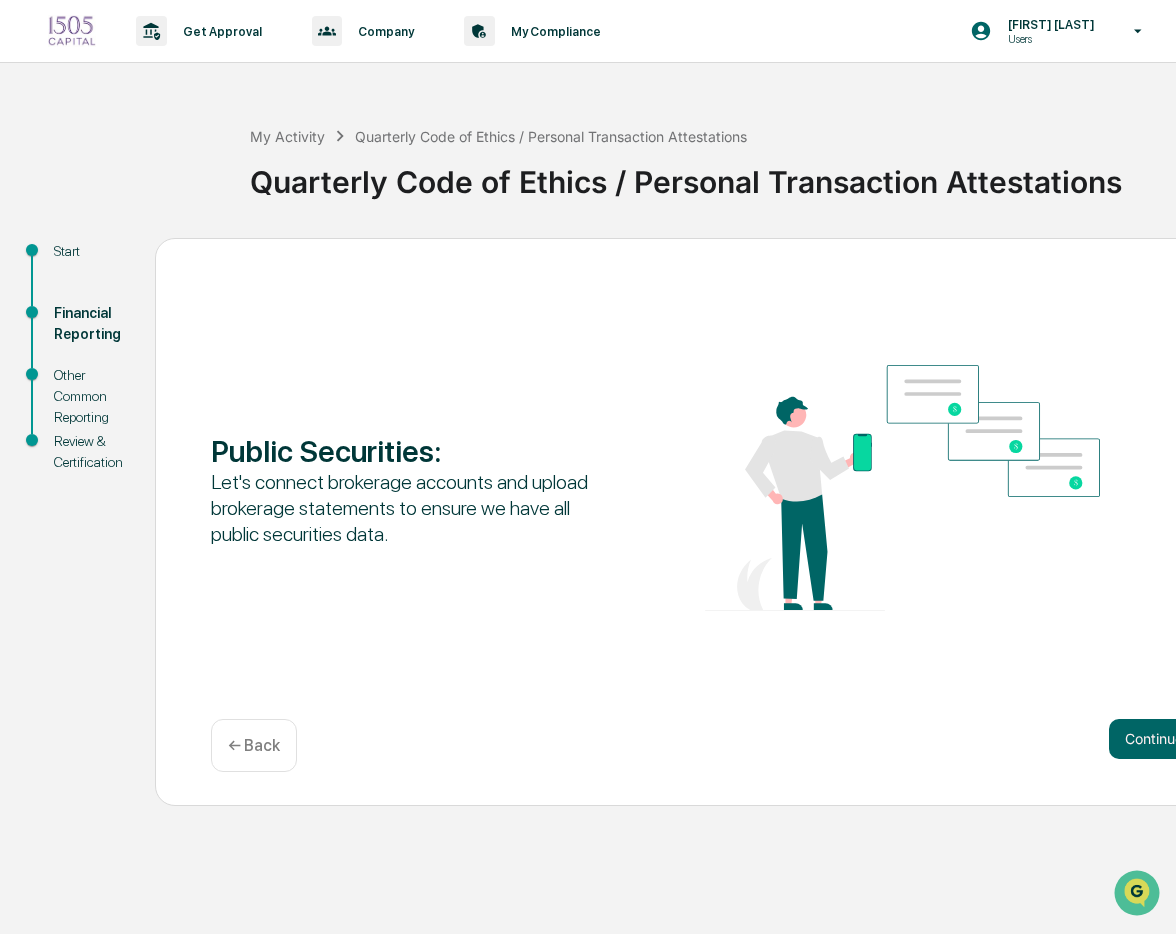 click on "Other Common Reporting" at bounding box center [88, 396] 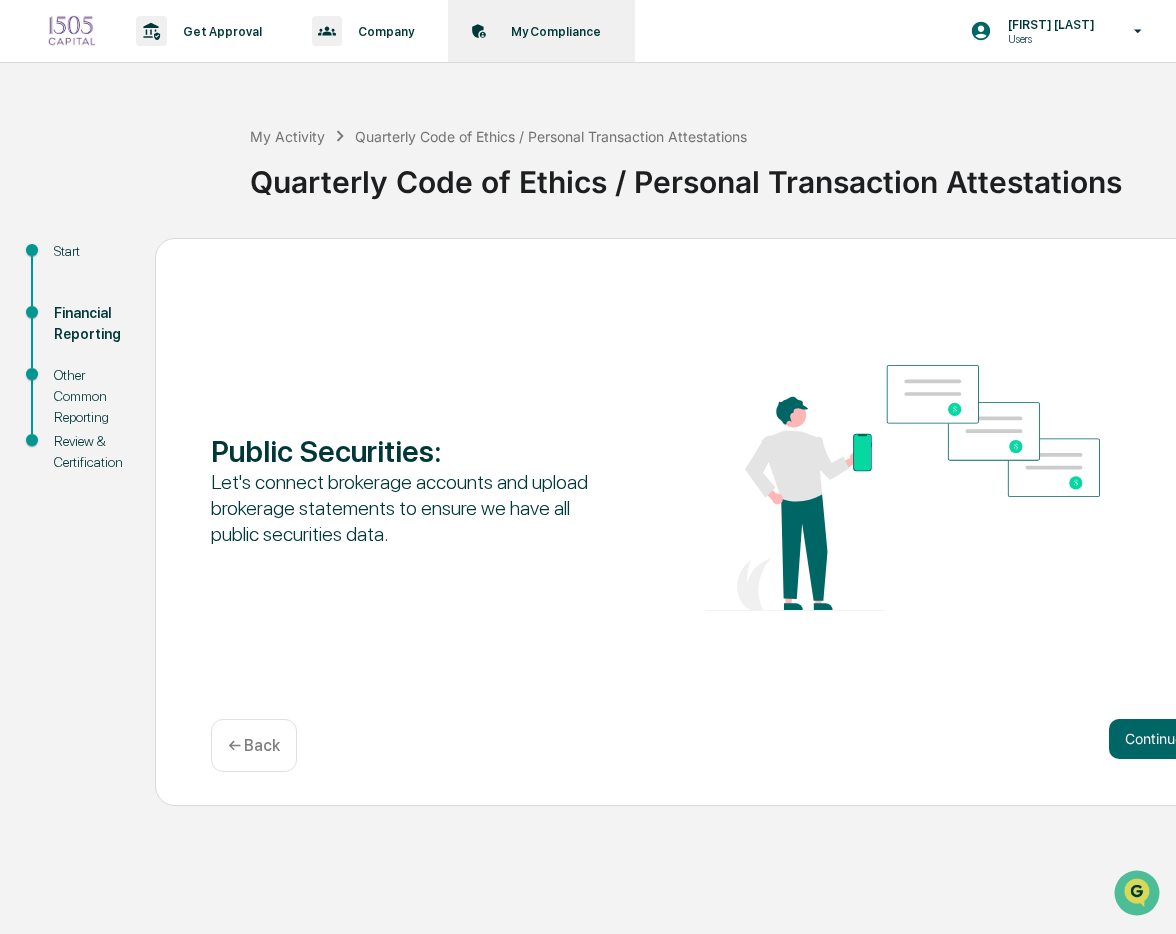 click on "My Compliance" at bounding box center (553, 31) 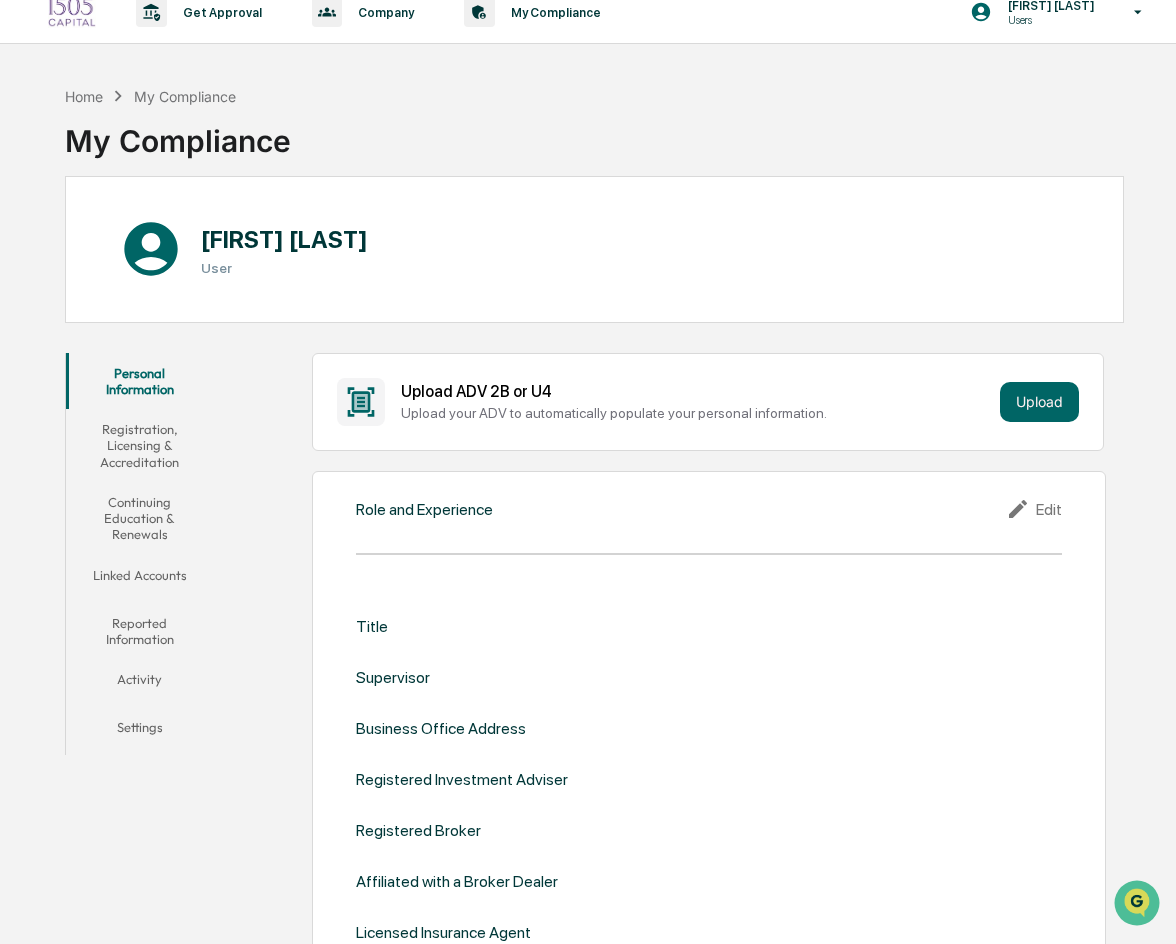 scroll, scrollTop: 0, scrollLeft: 0, axis: both 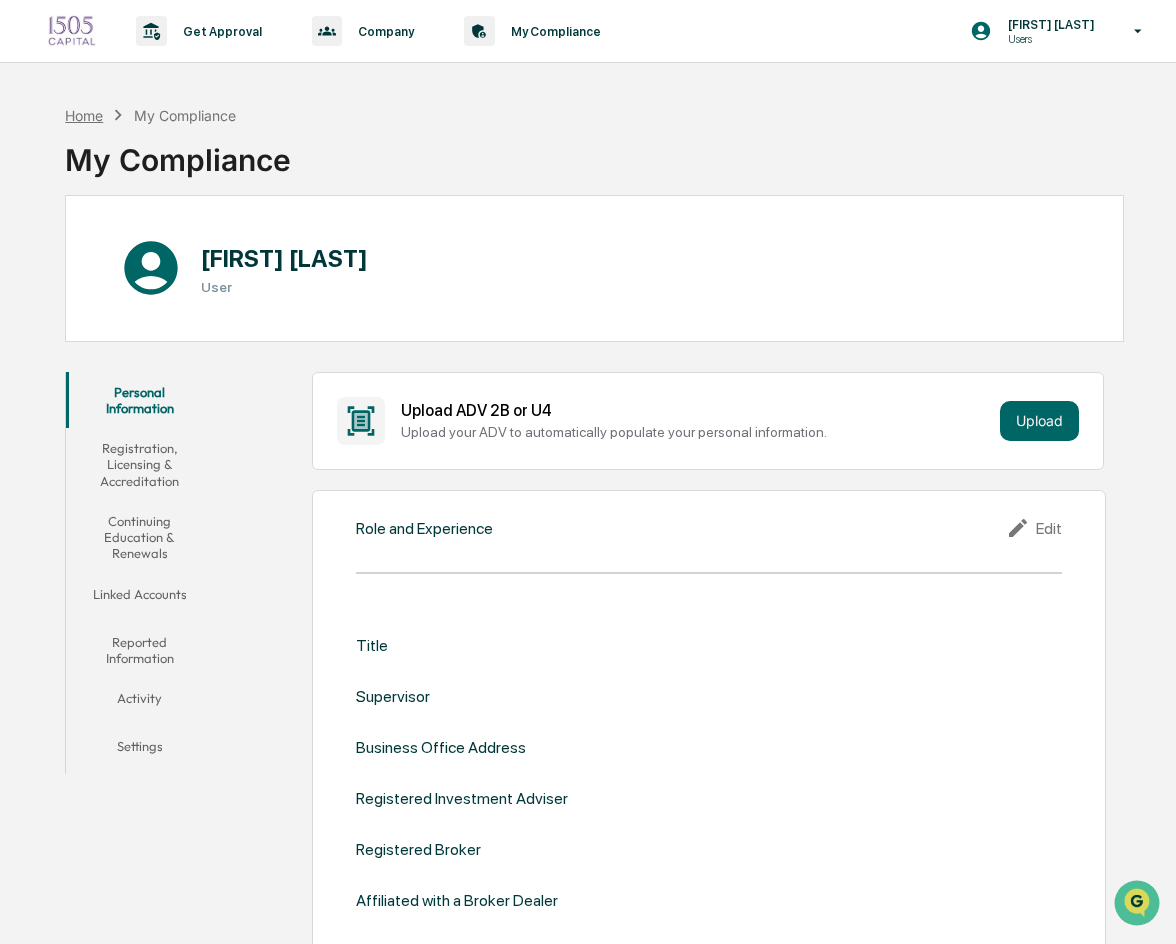 click on "Home" at bounding box center (84, 115) 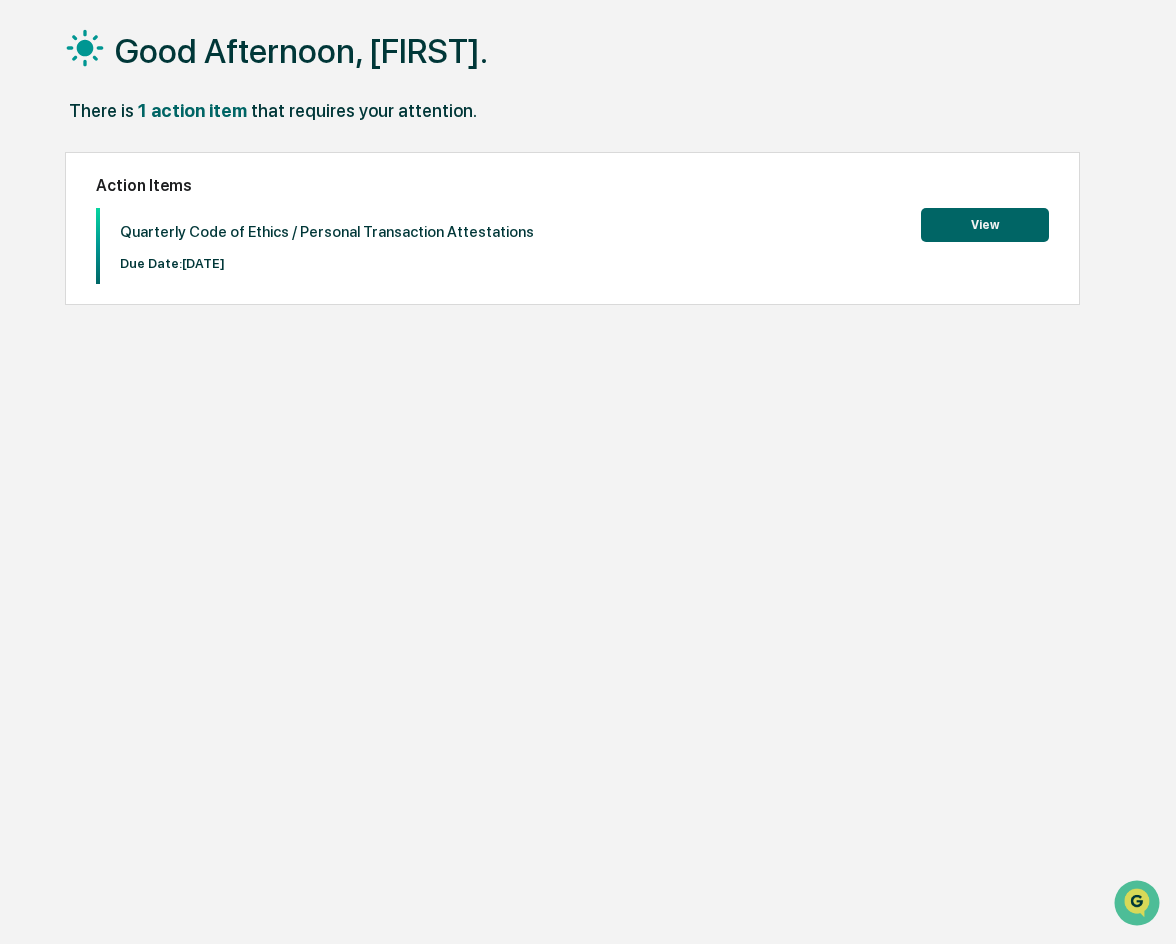 scroll, scrollTop: 0, scrollLeft: 0, axis: both 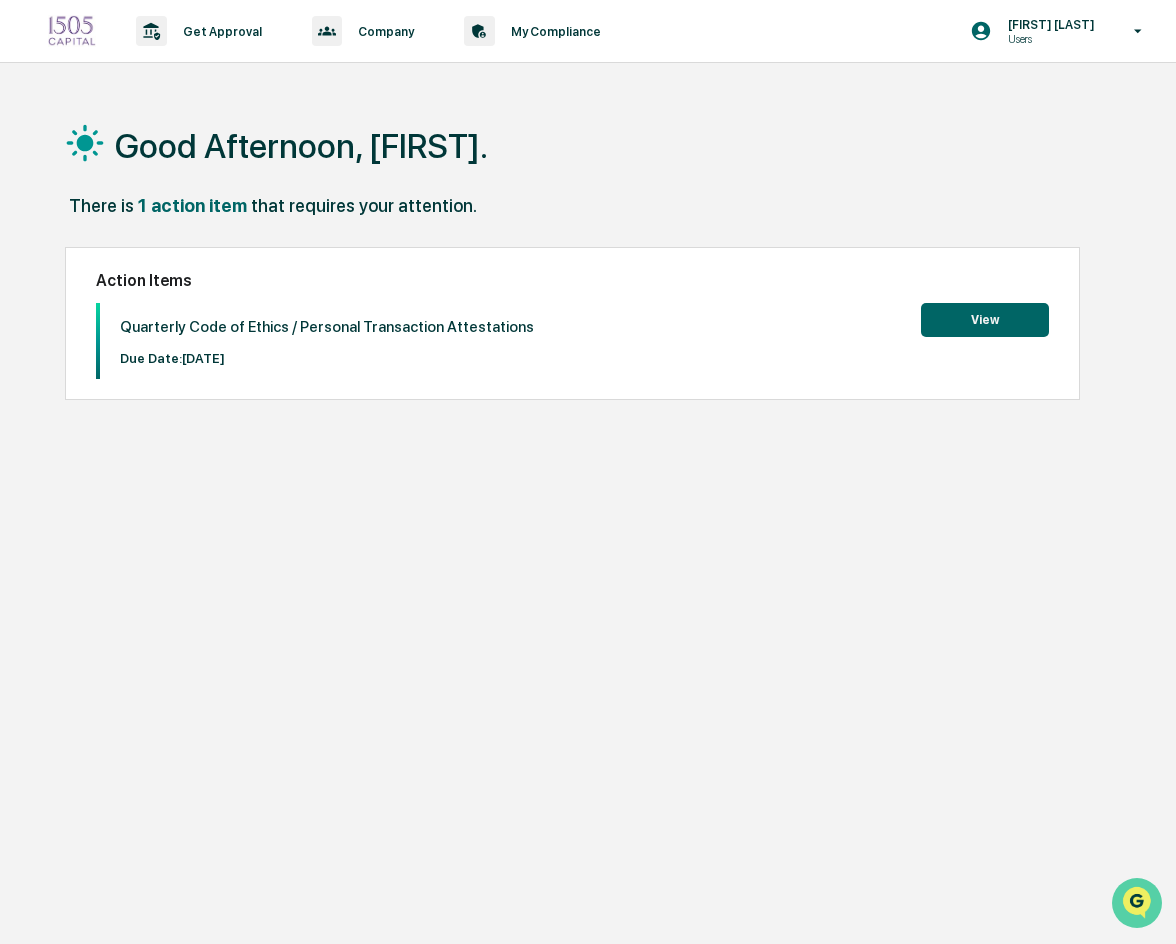 click 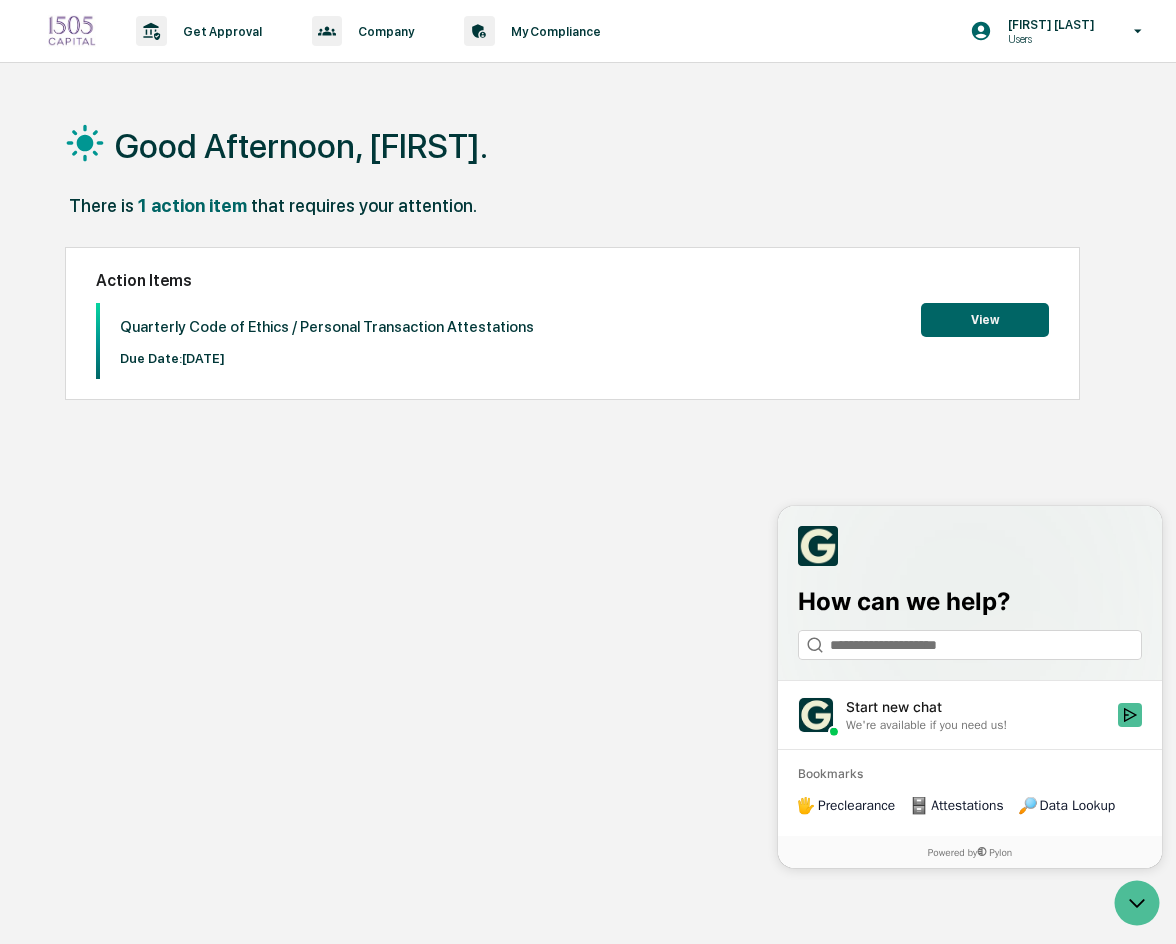 click on "attention,   There   is   1   action   item   that   requires   your   attention.   Action   Items   Quarterly   Code   of   Ethics   /   Personal   Transaction   Attestations   Due   Date:  [DATE]   View" at bounding box center (588, 567) 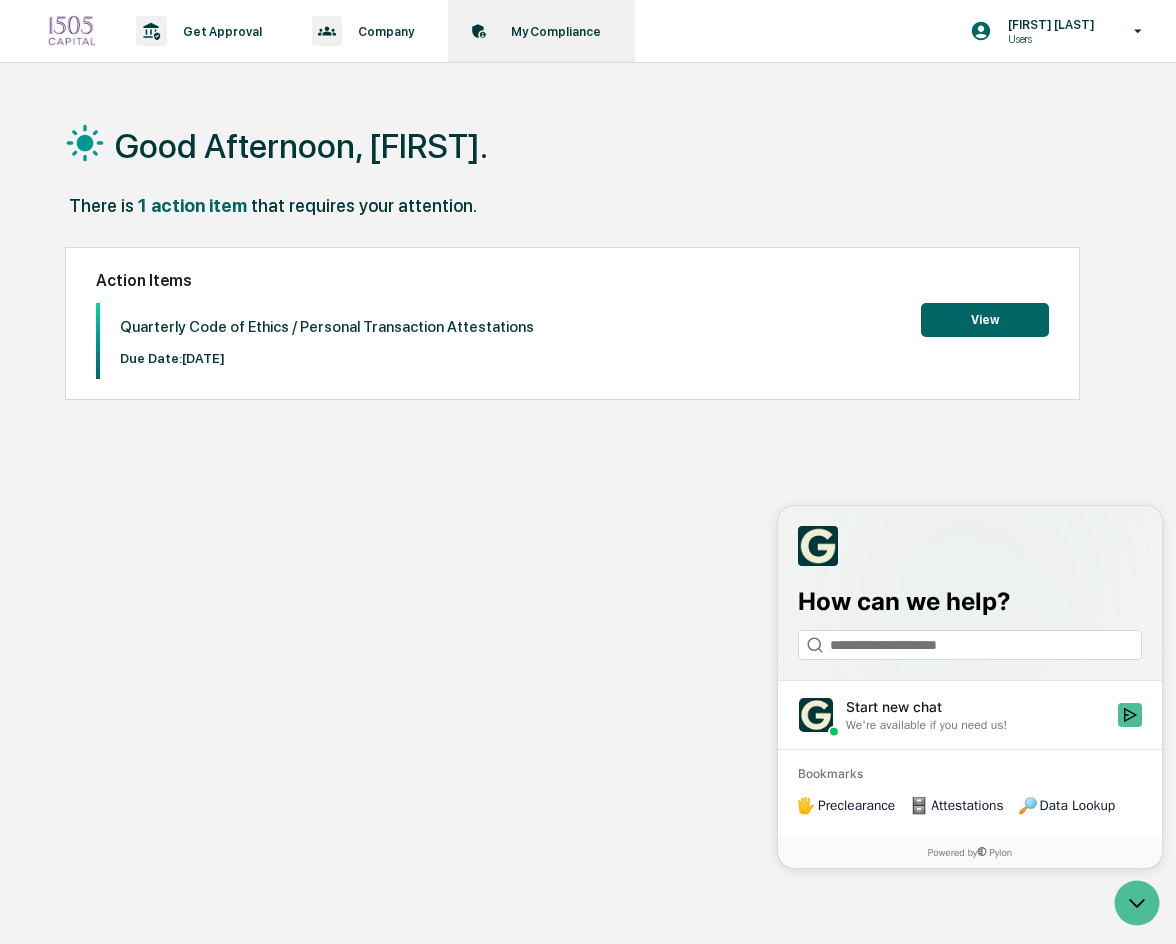 click on "My Compliance" at bounding box center (553, 31) 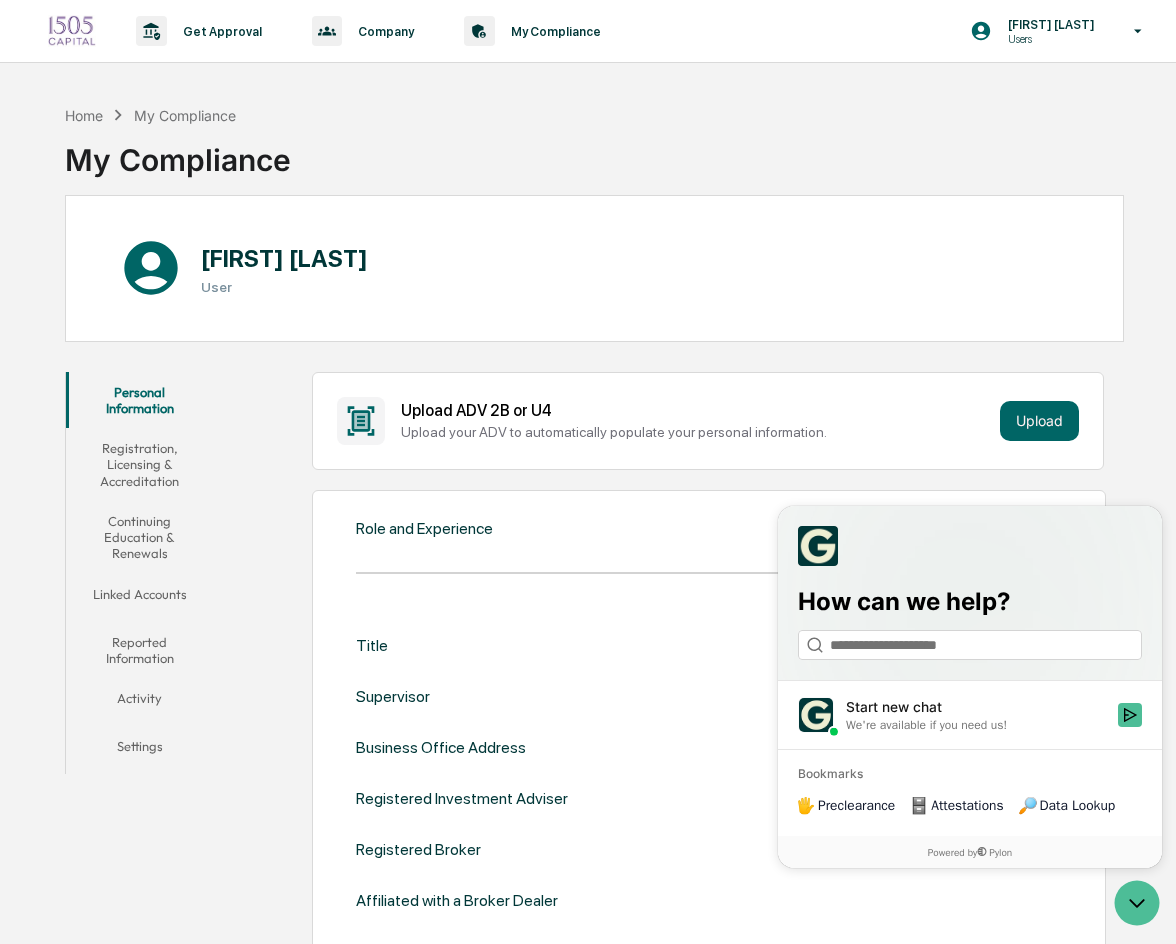 click on "Activity" at bounding box center (139, 702) 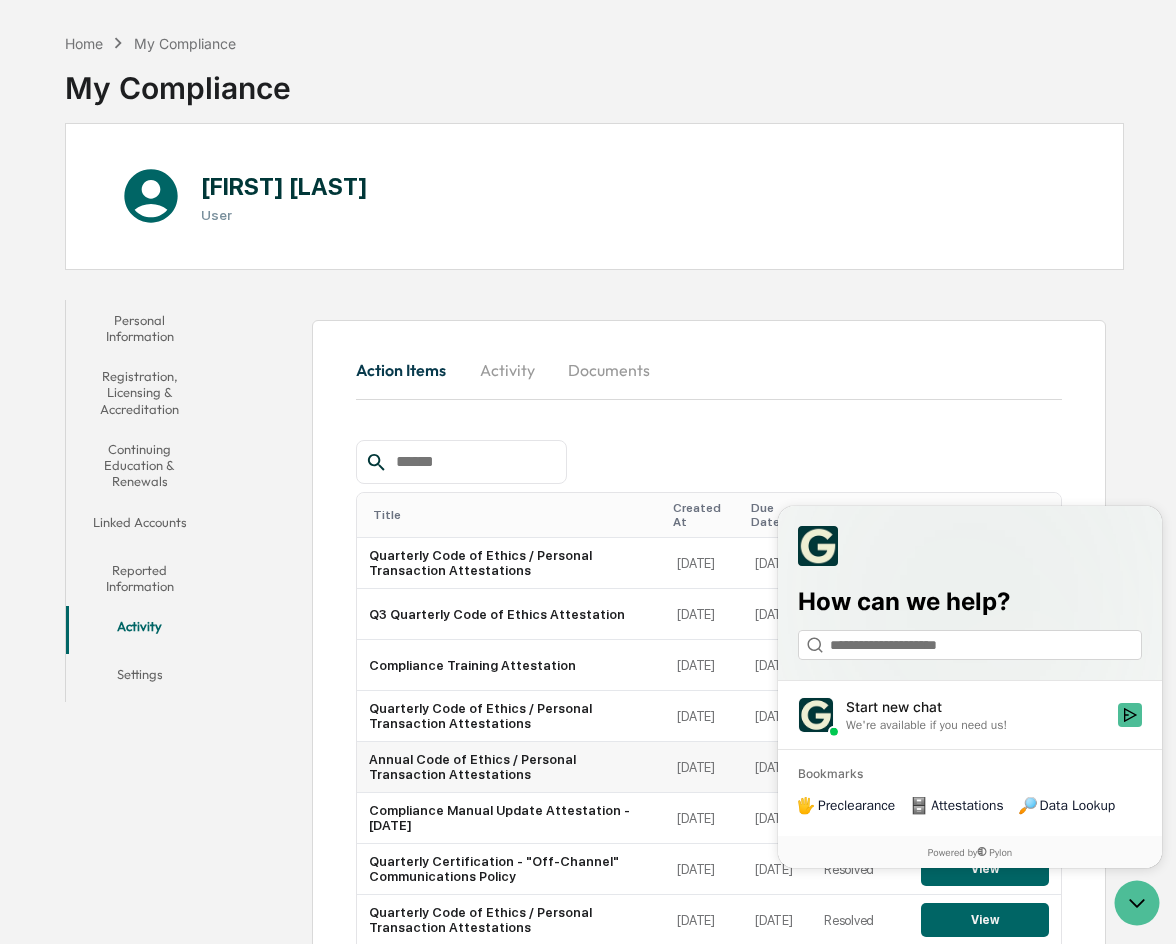 scroll, scrollTop: 216, scrollLeft: 0, axis: vertical 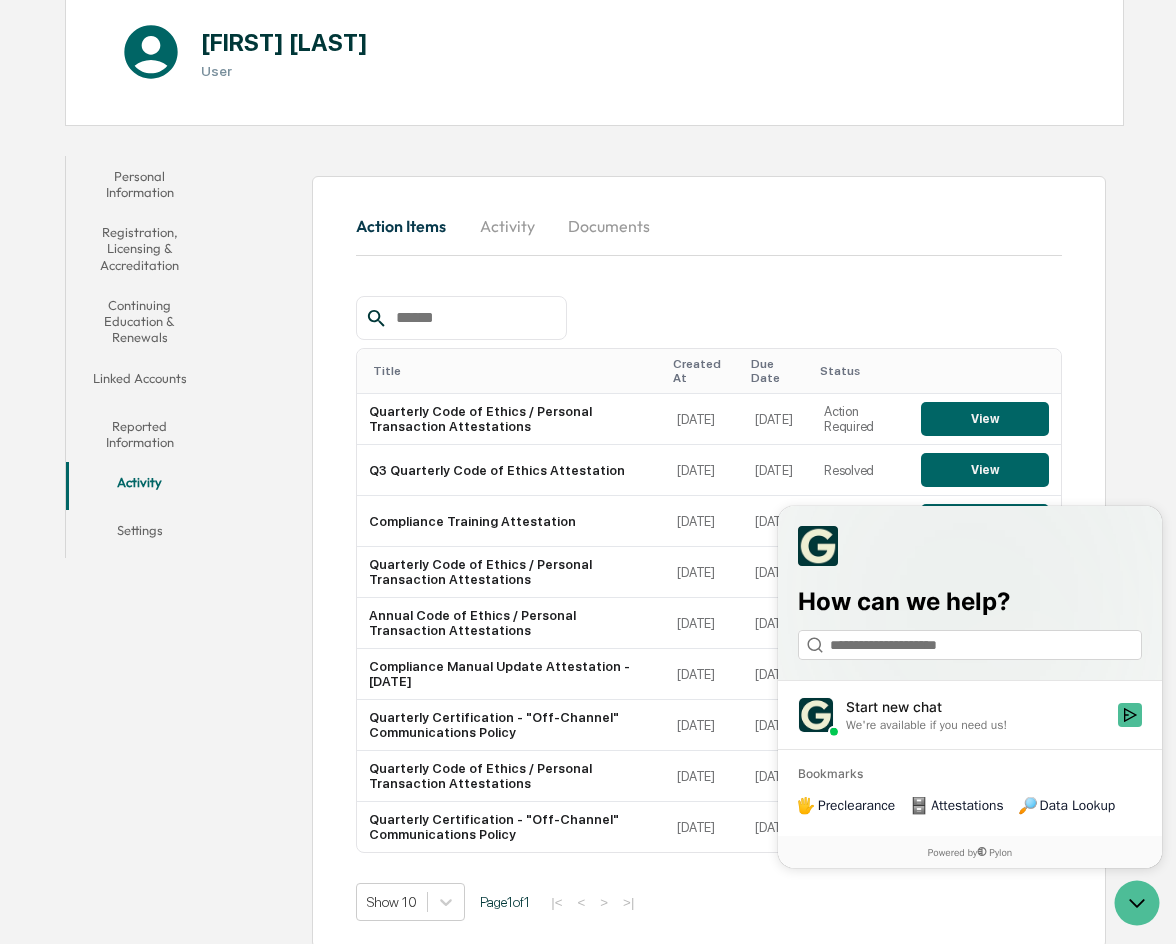 click at bounding box center [970, 546] 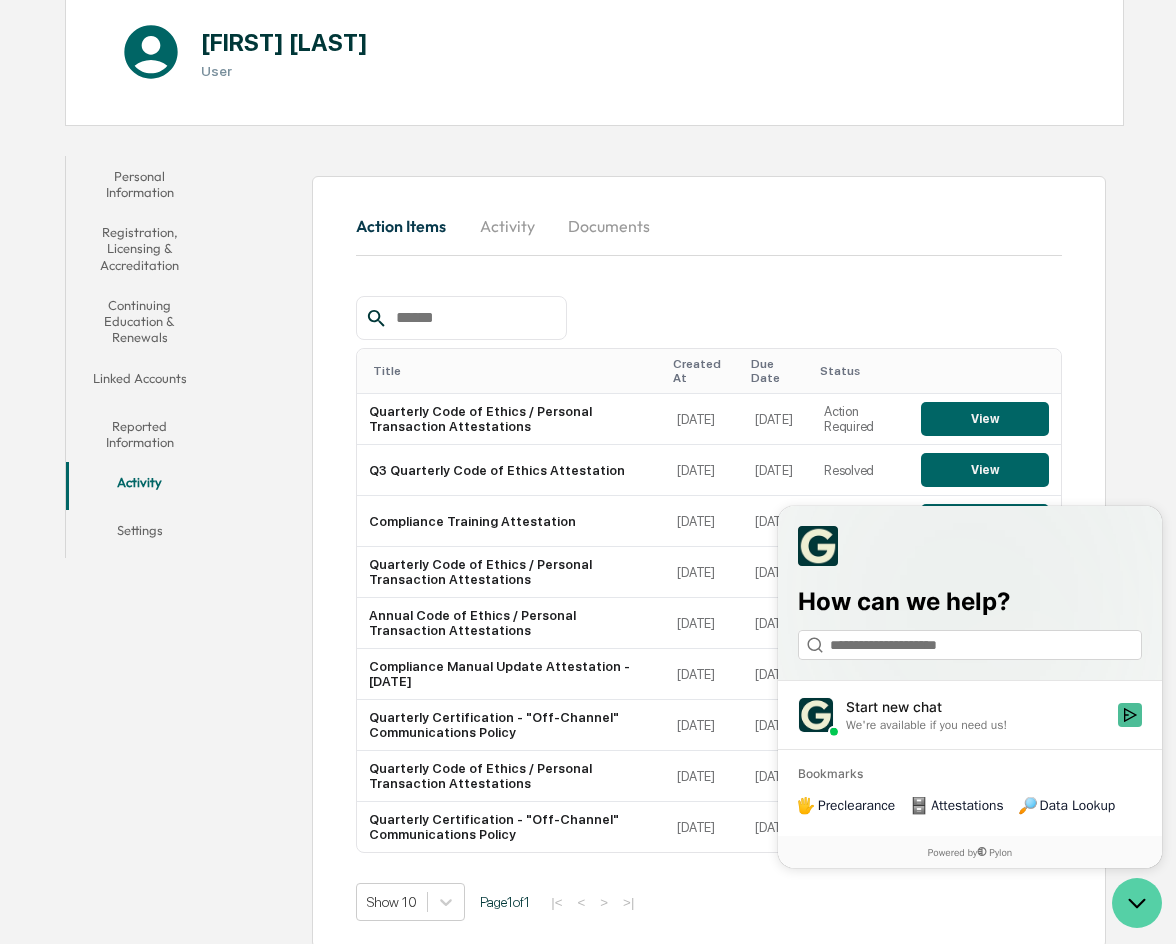 click 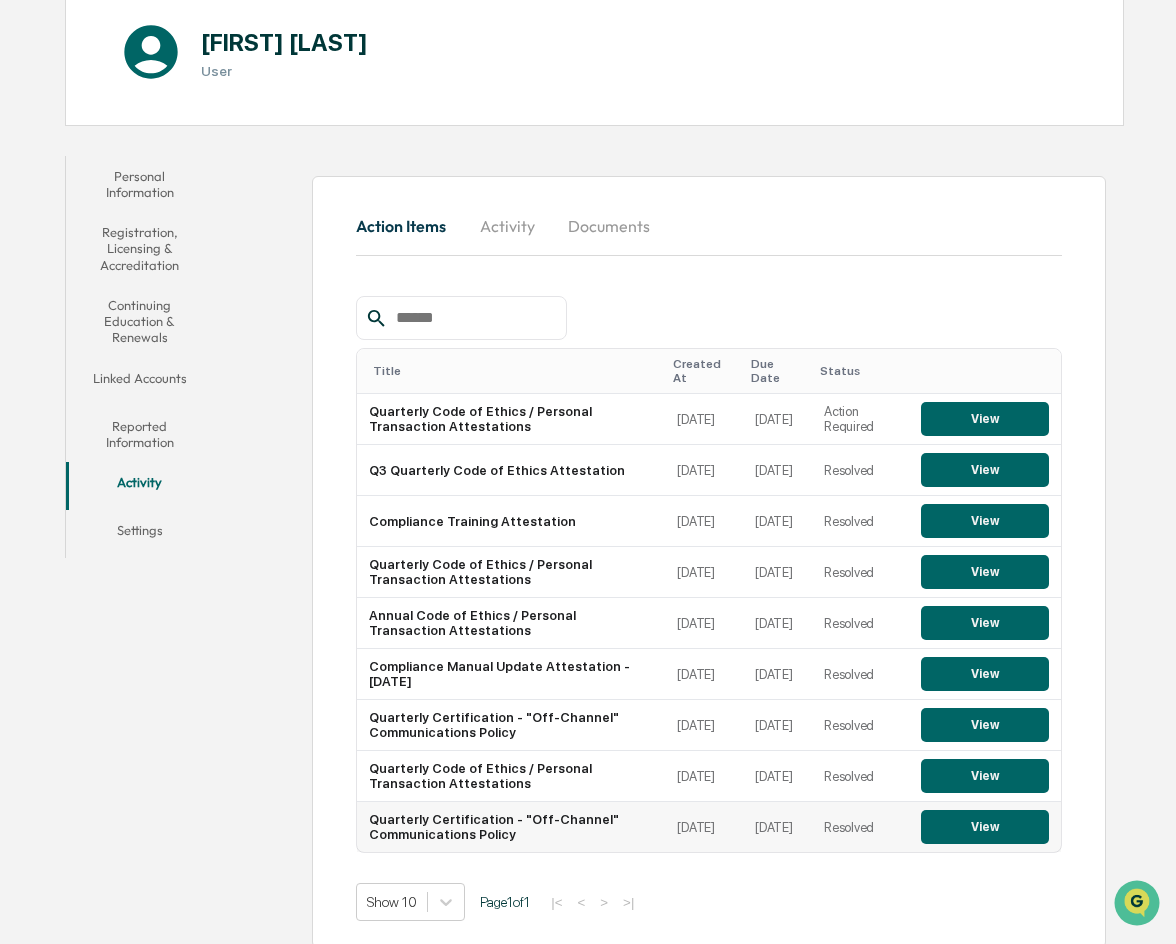 click on "View" at bounding box center (985, 827) 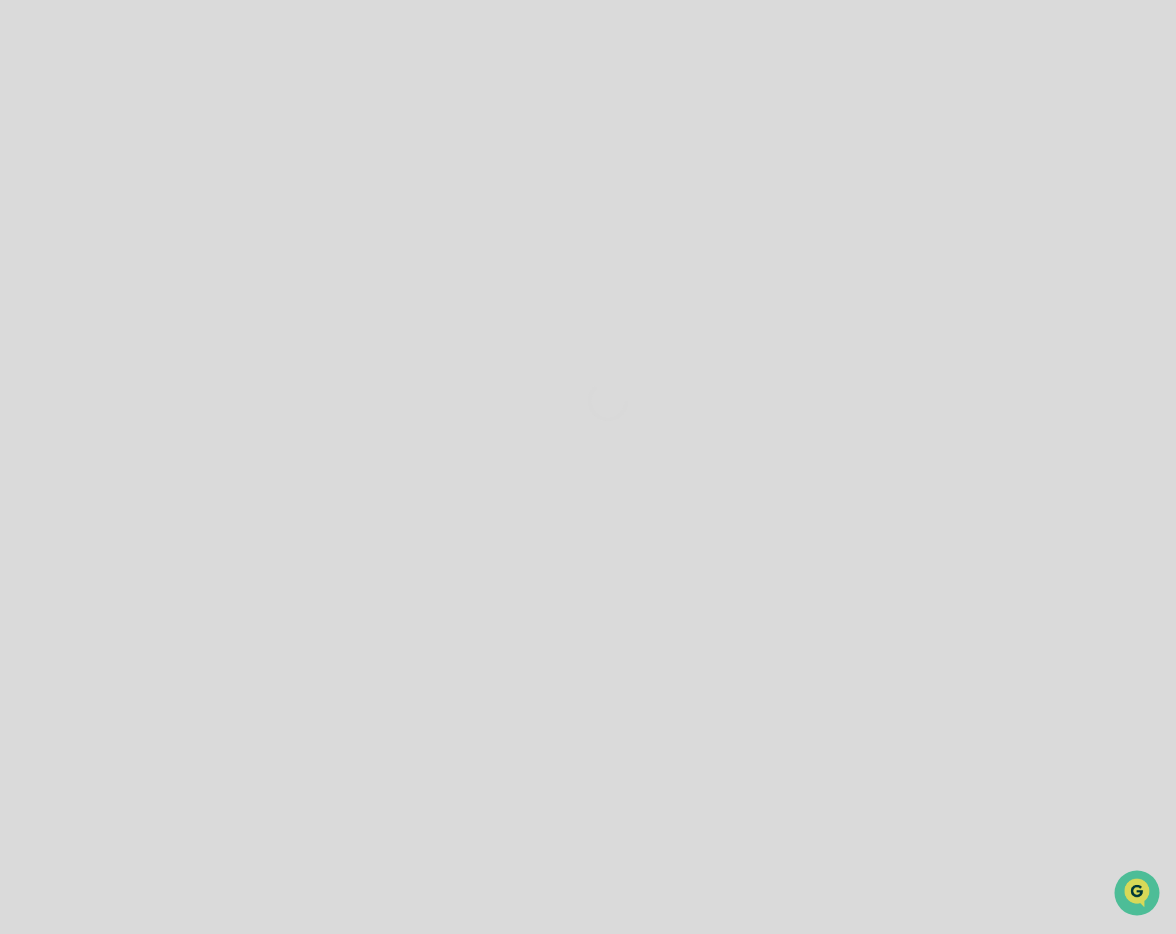 scroll, scrollTop: 0, scrollLeft: 0, axis: both 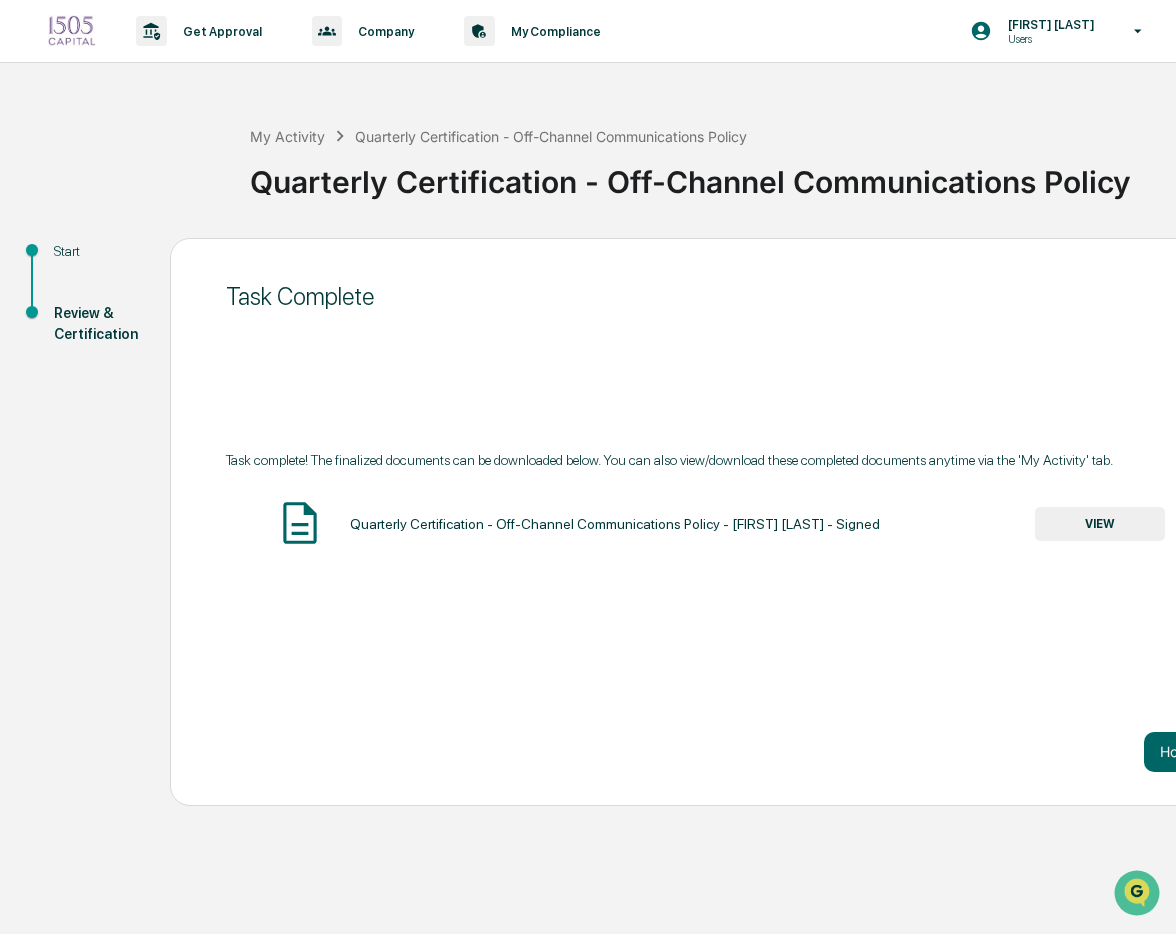 click on "Quarterly Certification - Off-Channel Communications Policy  - [FIRST] [LAST] - Signed VIEW" at bounding box center (720, 524) 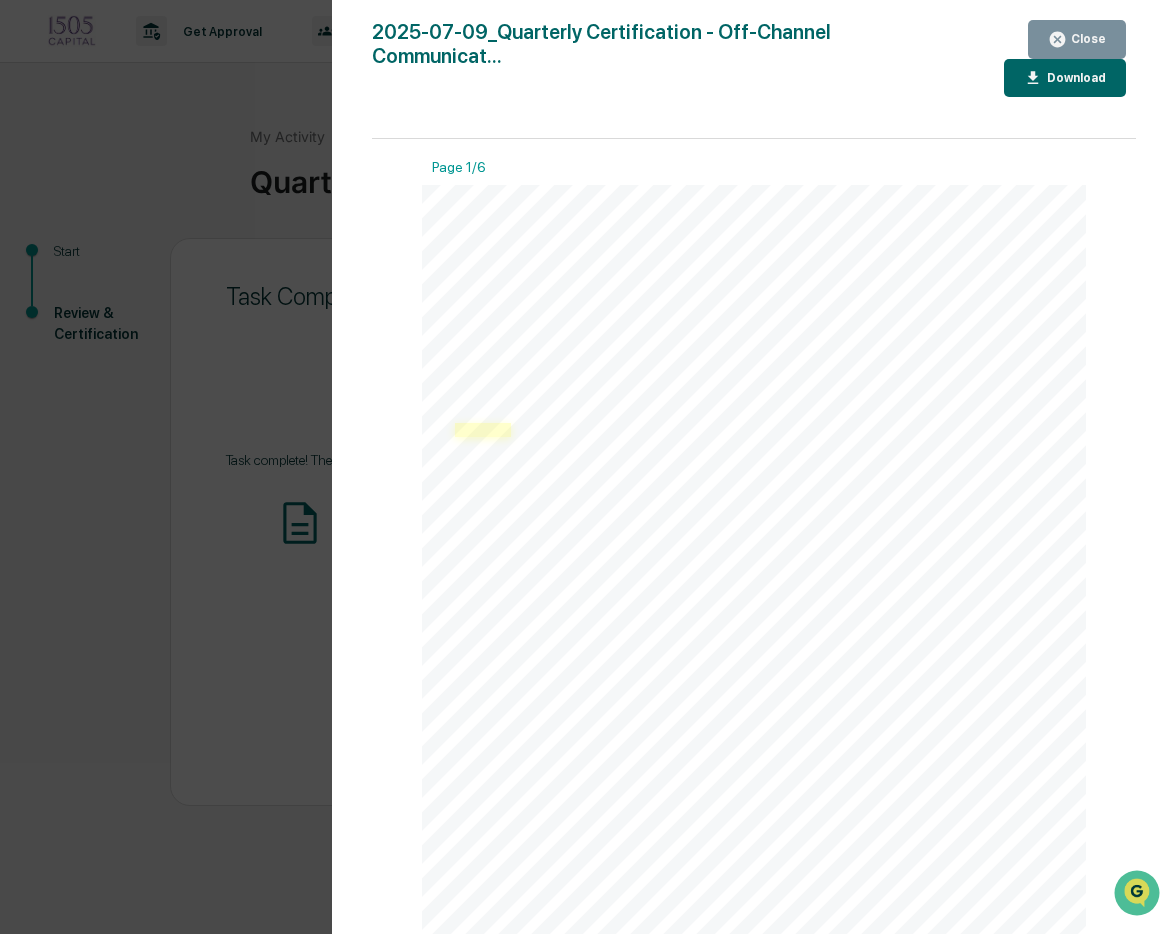 click at bounding box center [483, 430] 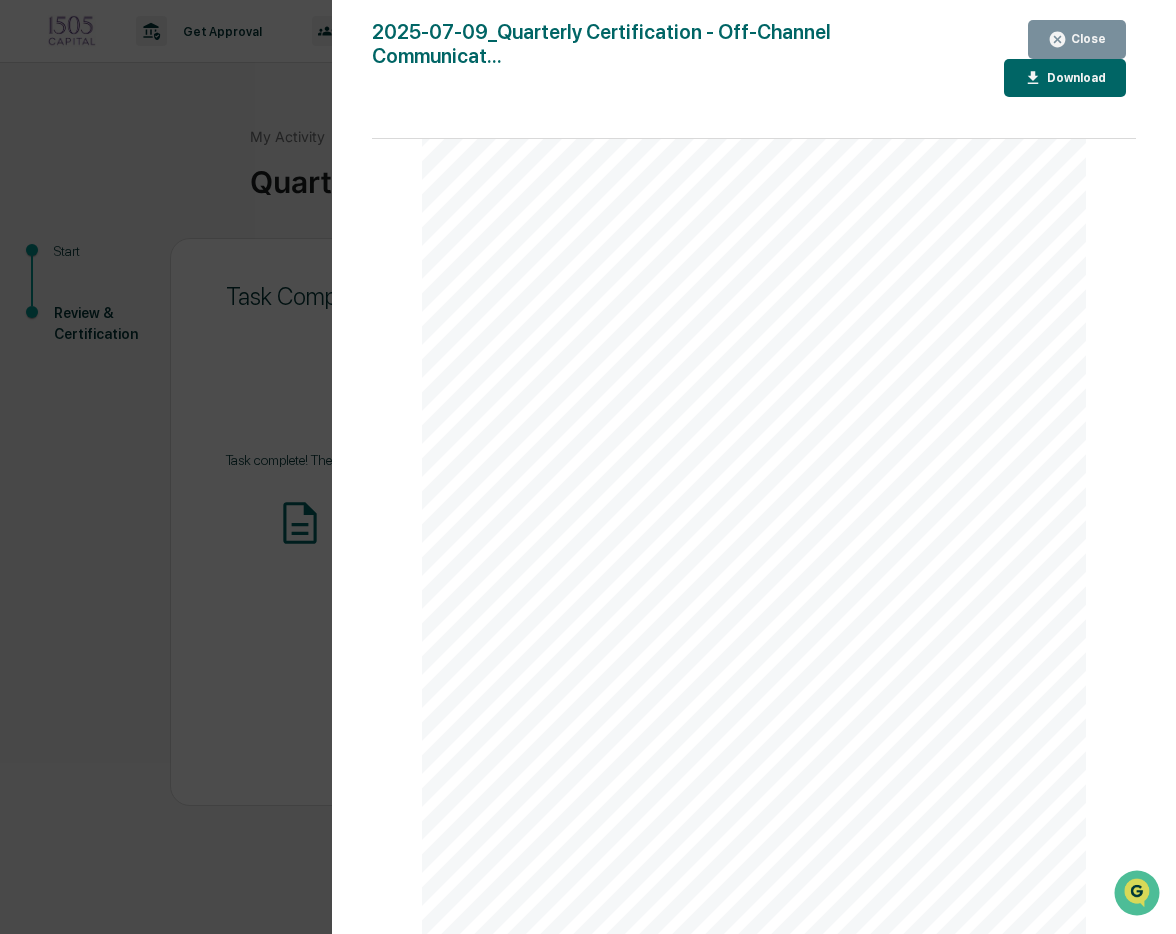 scroll, scrollTop: 4100, scrollLeft: 0, axis: vertical 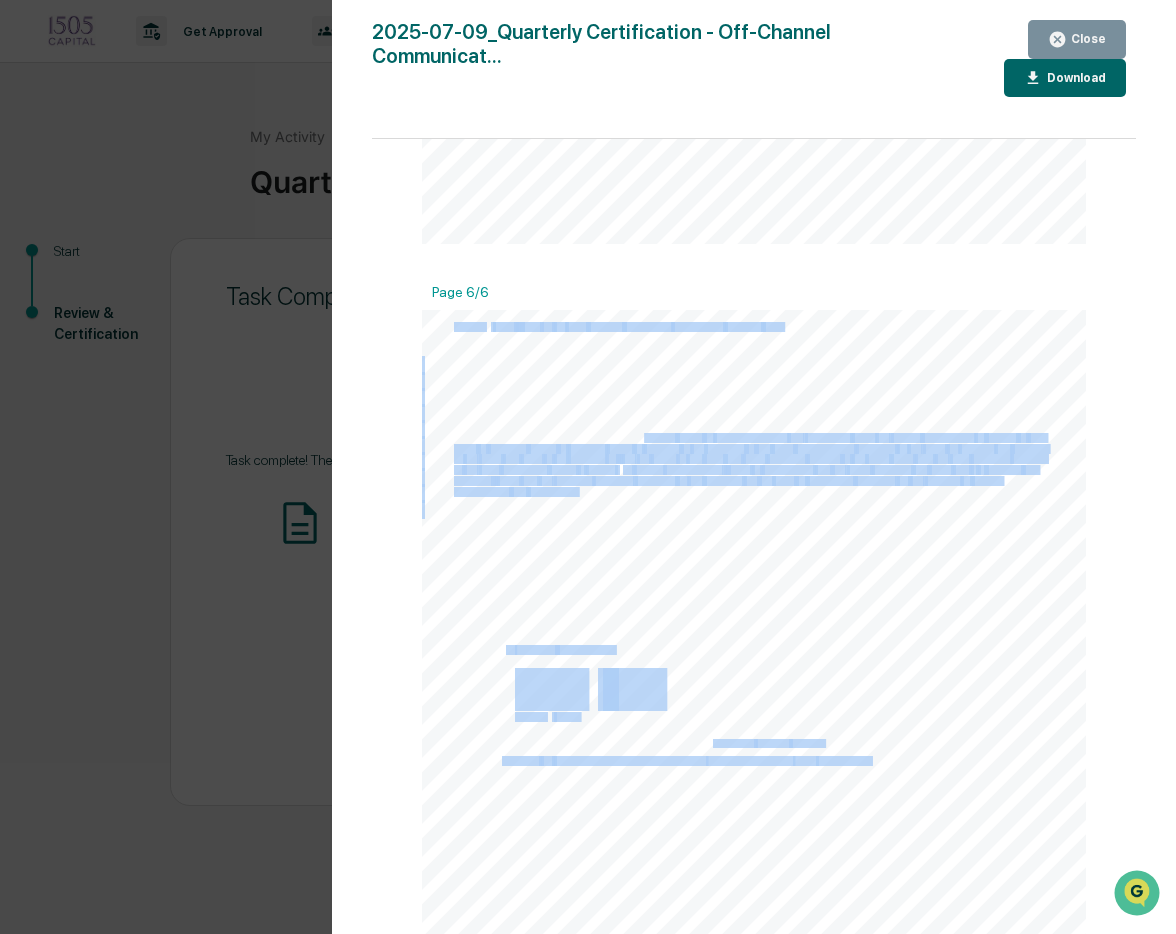 drag, startPoint x: 638, startPoint y: 435, endPoint x: 898, endPoint y: 491, distance: 265.9624 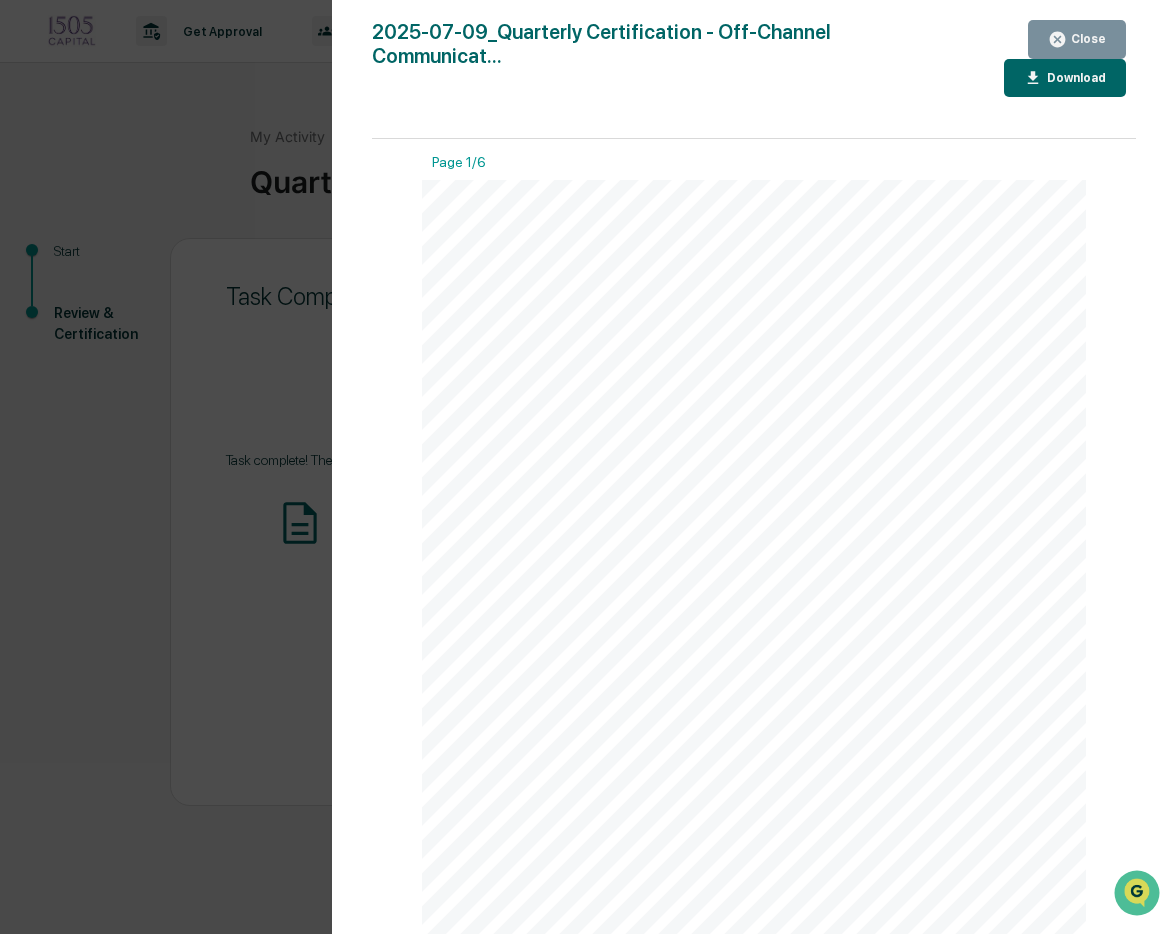 scroll, scrollTop: 0, scrollLeft: 0, axis: both 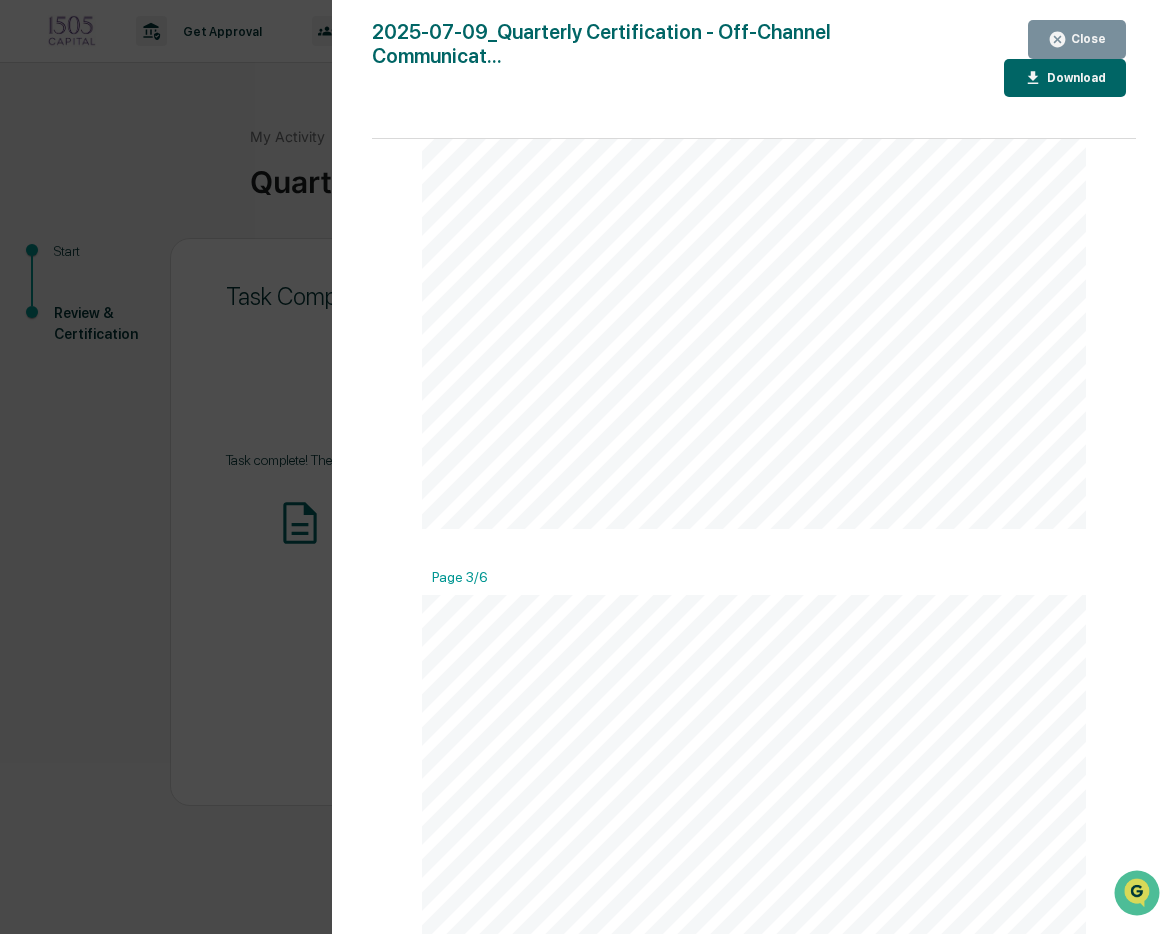 click on "Definitions Public   Security:   a   financial   instrument   or   investment   that   is   available   for   purchase   by   the   general   public,   and   that   is   freely   traded   on   an   exchange. Examples   of   public   securities   include: Stocks:   Shares   of   publicly- traded   companies   that   represent   ownership   in   the   company   and   provide   the   potential   for   capital   appreciation   and dividends. Bonds:   Debt   instruments   issued   by   governments   or   corporations   to   raise   capital,   typically   offering   periodic   interest   payments   and   the   return   of principal   at   maturity. Mutual   Funds:   Investment   vehicles   that   pool   money   from   multiple   investors   to   invest   in   a   diversified   portfolio   of   securities,   such   as   stocks,   bonds,   or other   financial   instruments. Exchange- Traded   Funds   (ETFs):   Similar   to   mutual   funds,   ETFs   pool   investor   funds   but   trade   on   stock   exchanges" at bounding box center [754, -945] 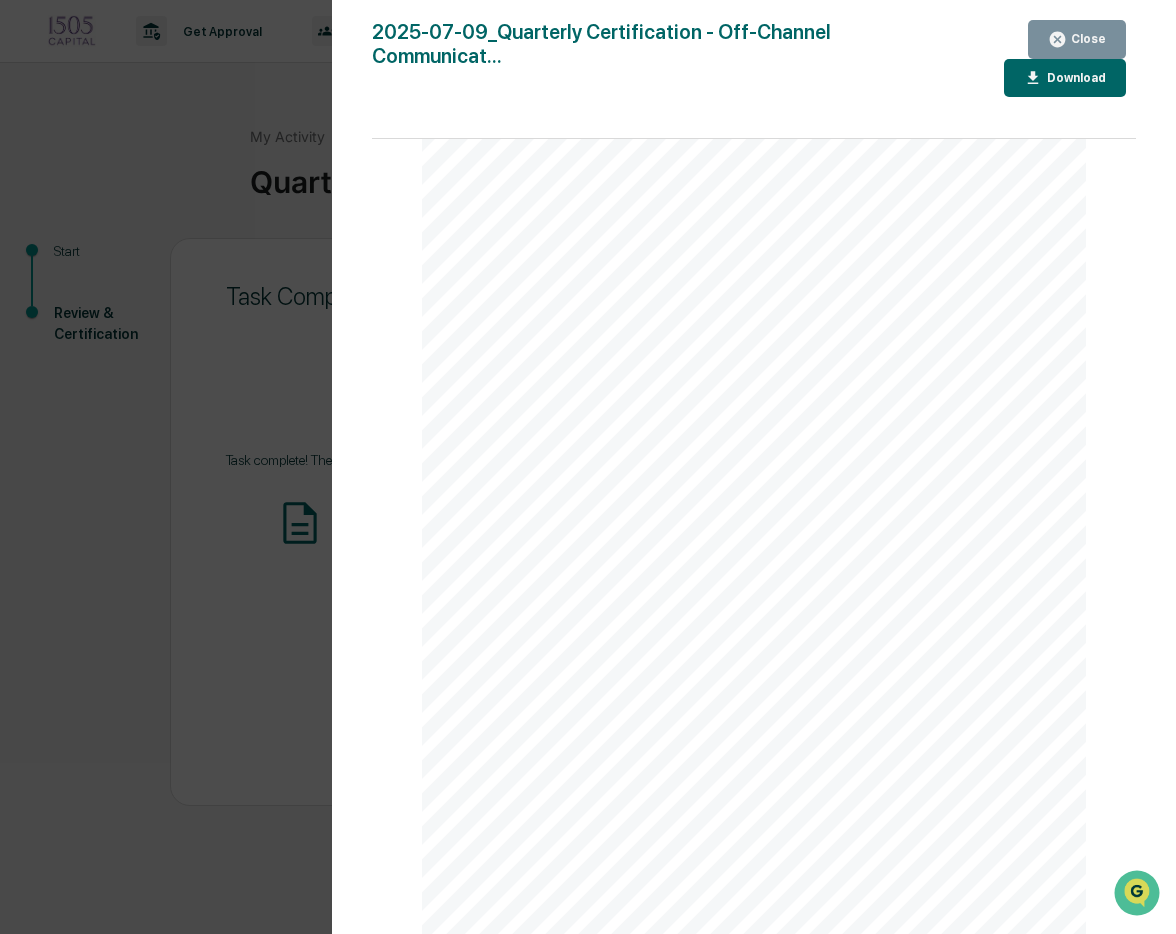 scroll, scrollTop: 3200, scrollLeft: 0, axis: vertical 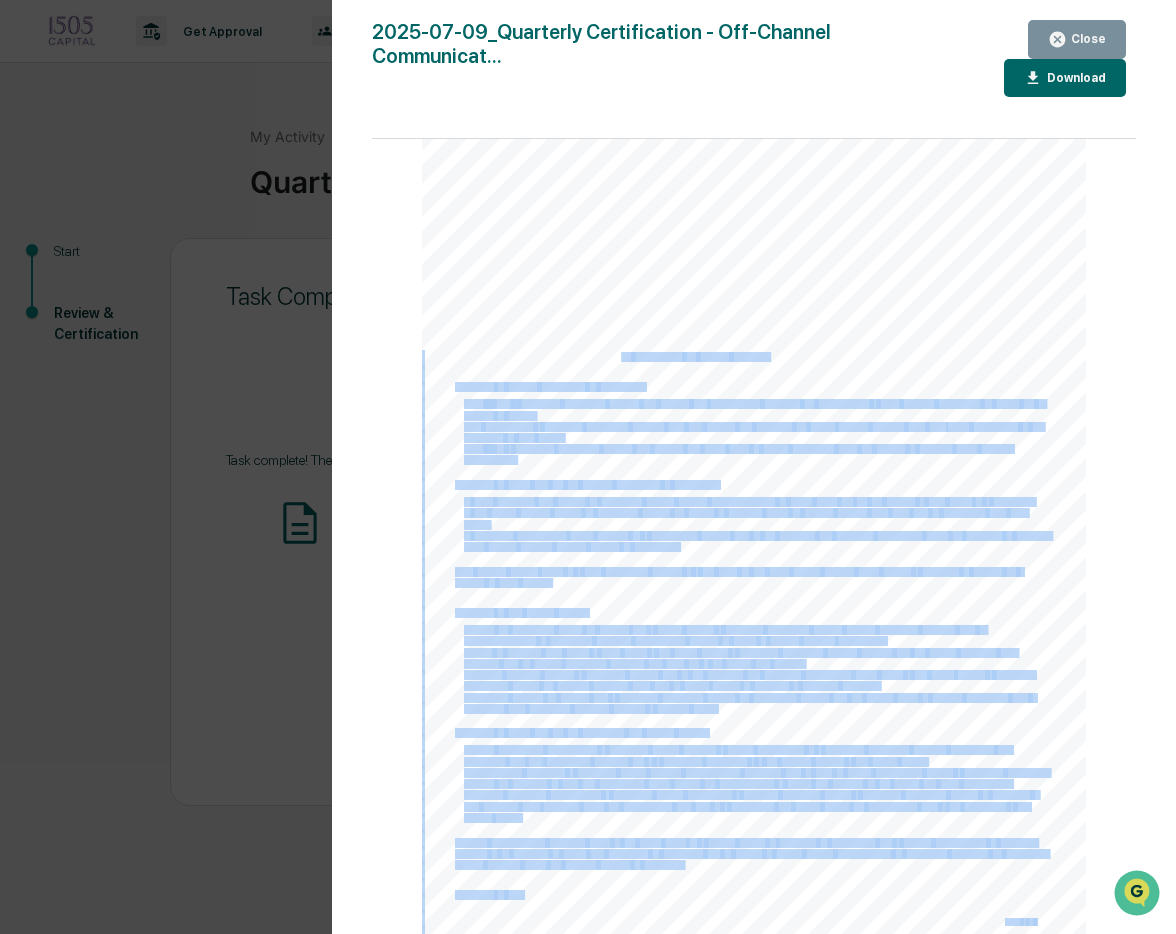 drag, startPoint x: 449, startPoint y: 334, endPoint x: 615, endPoint y: 352, distance: 166.97305 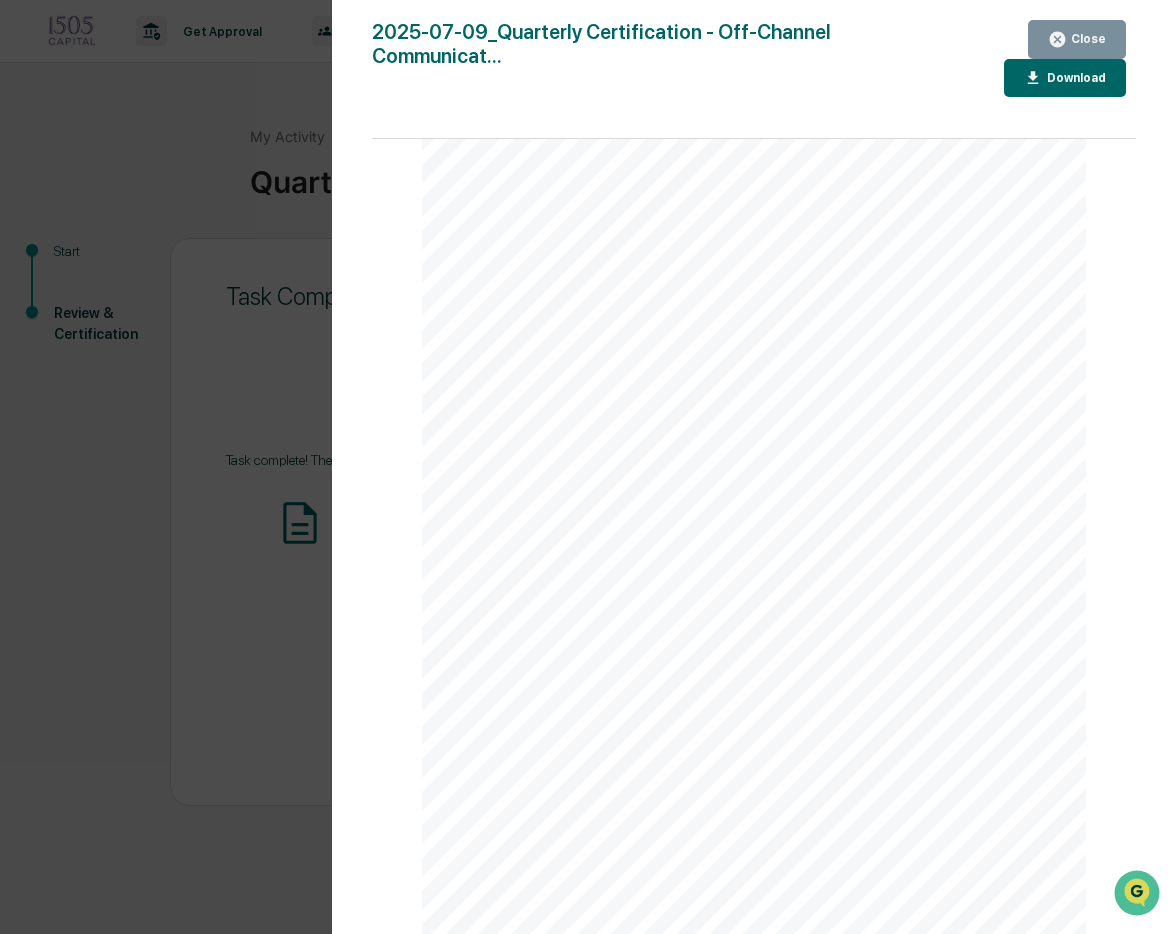 click on "Conviction" at bounding box center (571, 335) 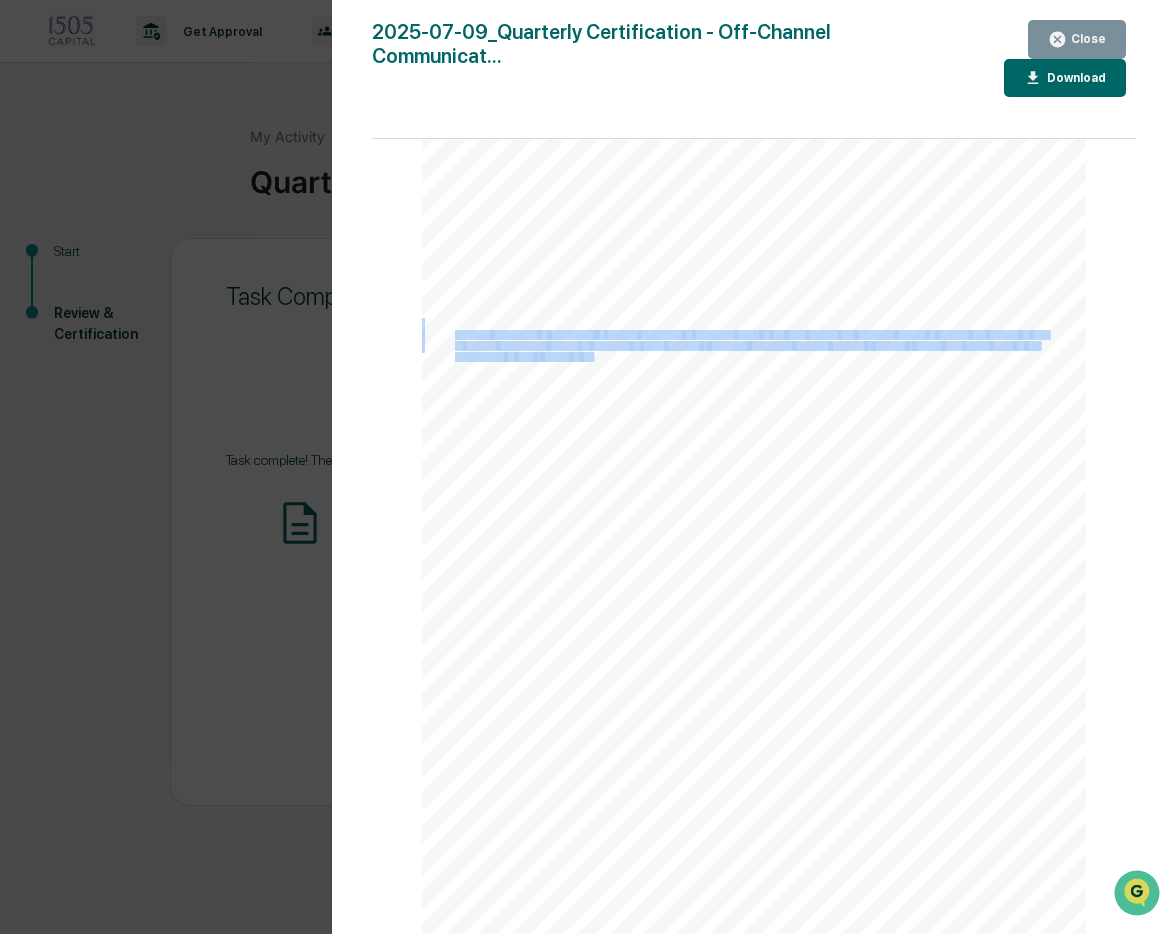 drag, startPoint x: 451, startPoint y: 334, endPoint x: 588, endPoint y: 359, distance: 139.26234 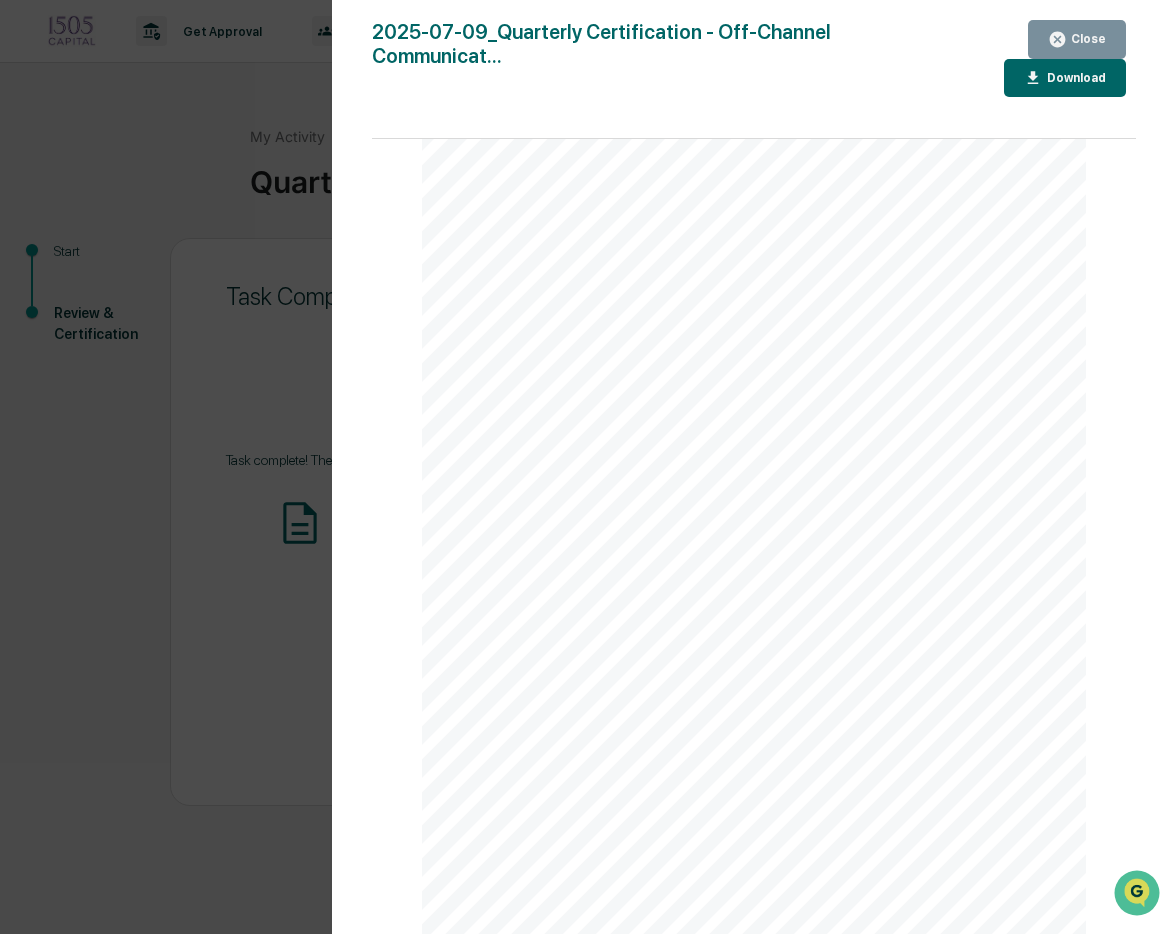 click on "Charitable   contributions:   Donations   made   by   the   RIA   or   its   employees   to   charitable   organizations,   as   long   as   they   are   not   intended   to   influence business   relationships. Political   Contribution:   refers   to   the   act   of   giving   money,   goods,   services,   or   other   valuable   resources   to   support   or   influence   a   political   candidate,   party, or   campaign.   It   is   typically   intended   to   assist   in   funding   political   activities,   such   as   election   campaigns   or   lobbying   efforts. Examples   of   Political   Contributions: Direct   campaign   contributions:   Donating   money   to   a   political   candidate's   campaign   committee. Political   party   donations:   Providing   financial   support   to   a   political   party   or   its   affiliated   committees. Independent   expenditure:   Spending   money   independently   to   support   or   oppose   a   political   candidate   without   coordinating   with" at bounding box center [754, -2545] 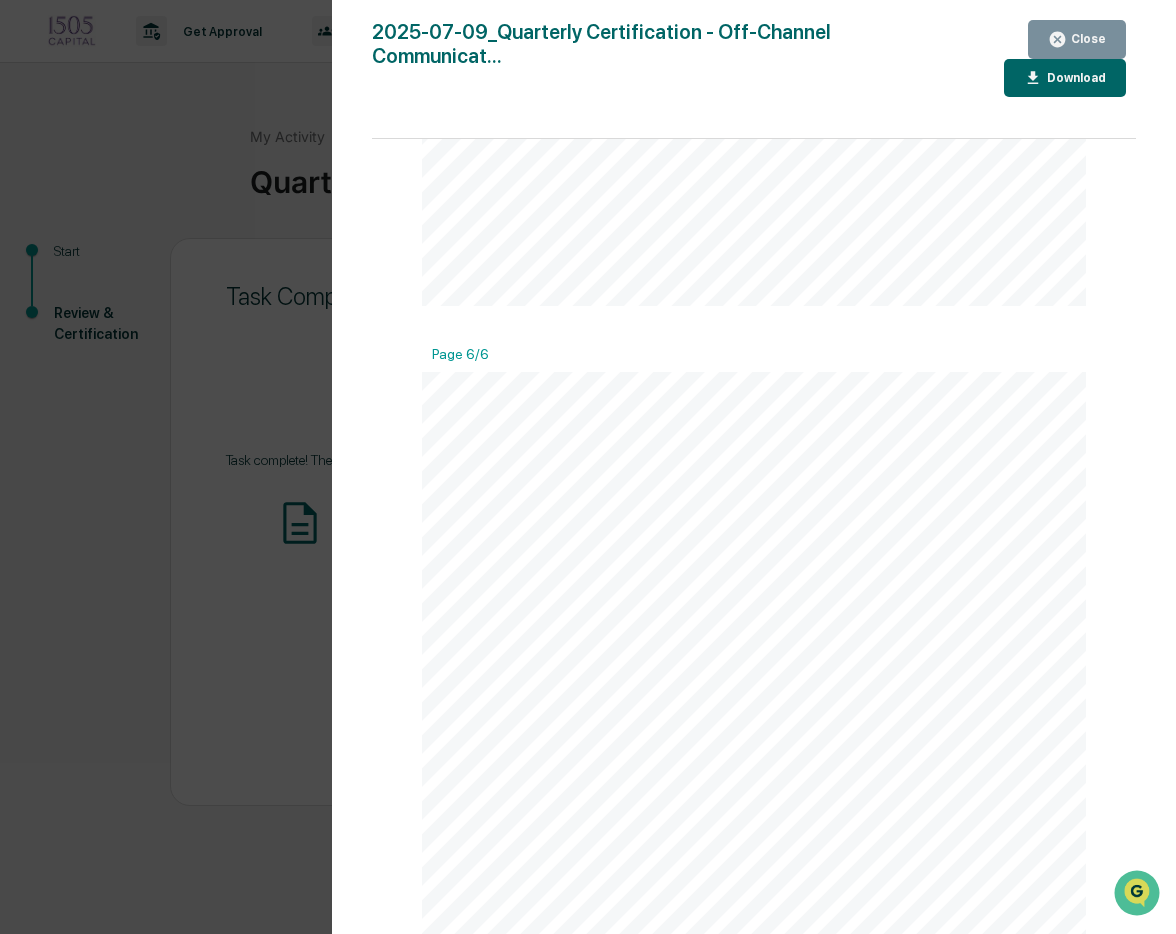 scroll, scrollTop: 4900, scrollLeft: 0, axis: vertical 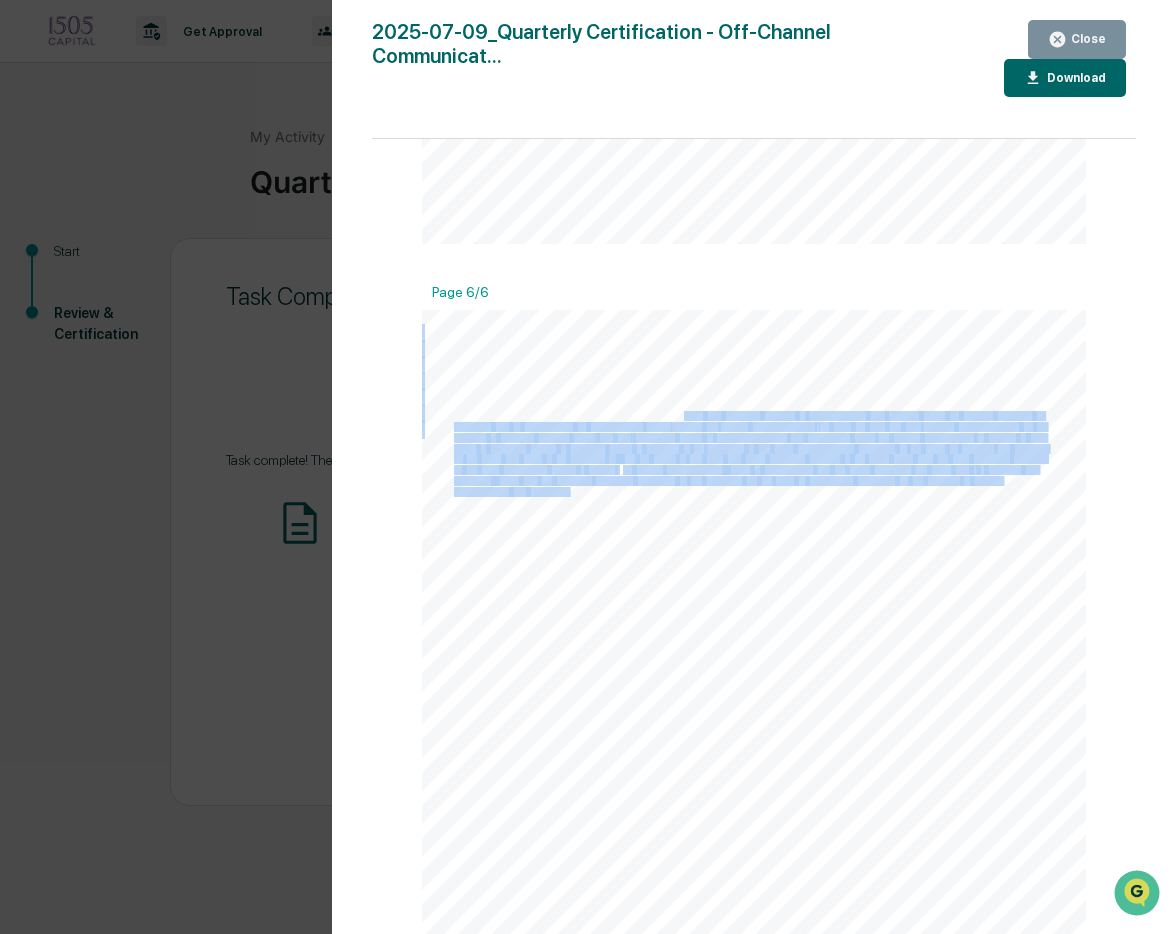drag, startPoint x: 681, startPoint y: 412, endPoint x: 566, endPoint y: 488, distance: 137.84412 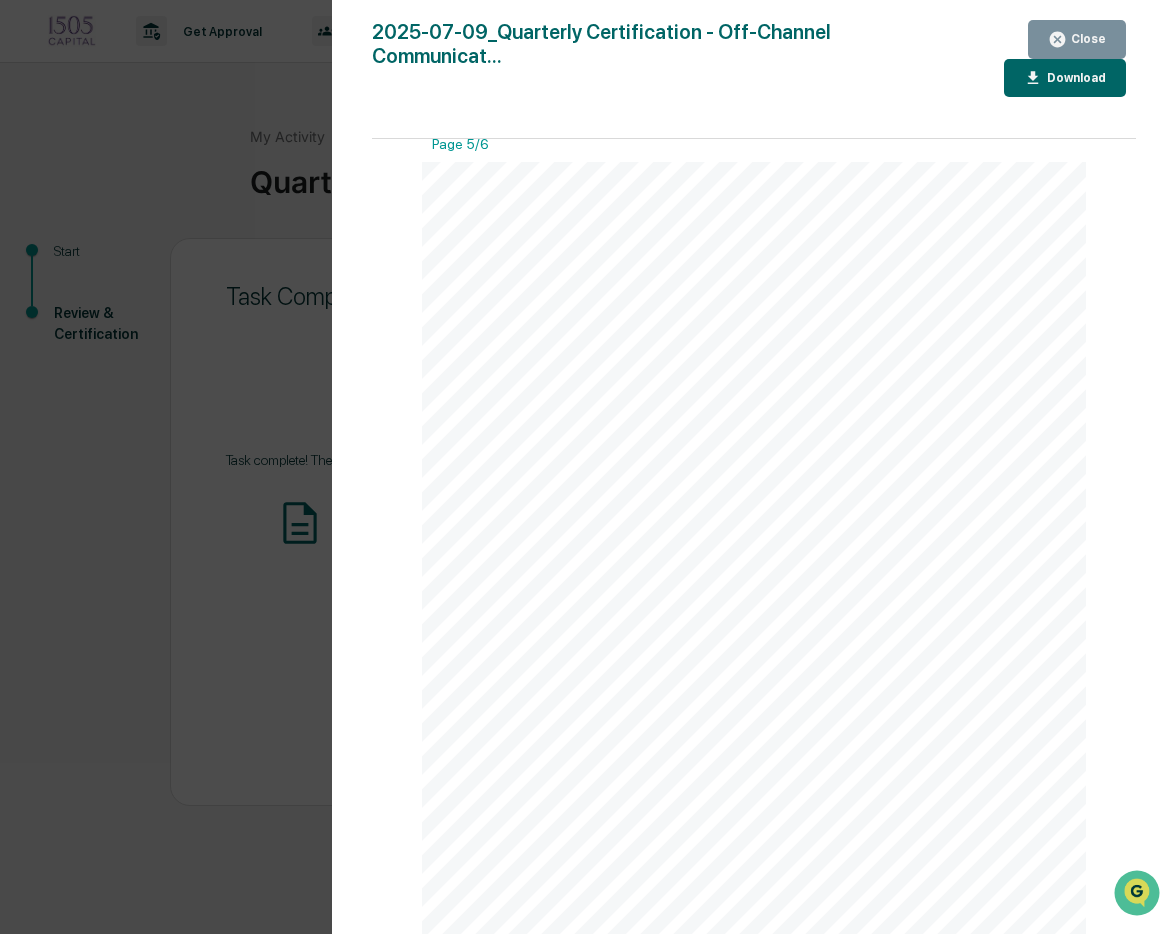 scroll, scrollTop: 3625, scrollLeft: 0, axis: vertical 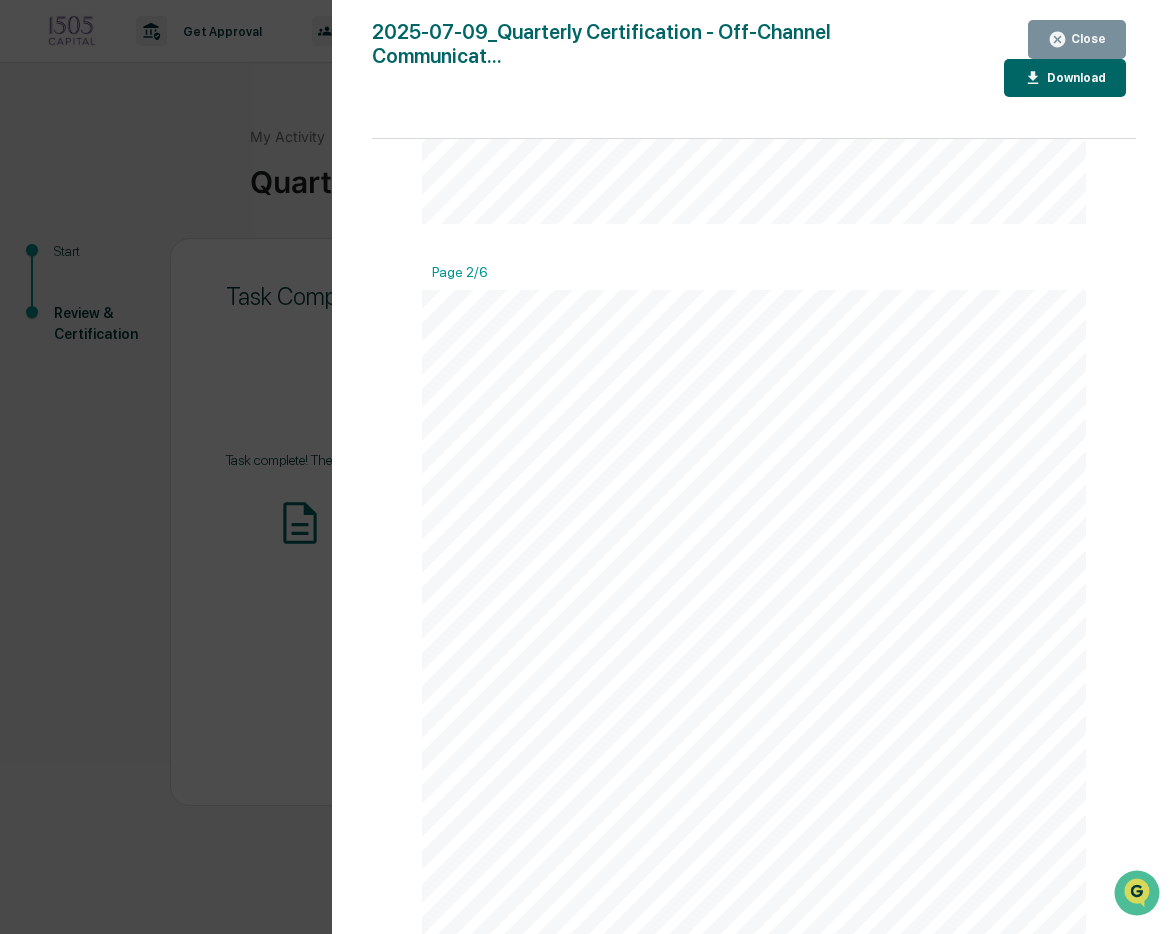 click on "Definitions Public   Security:   a   financial   instrument   or   investment   that   is   available   for   purchase   by   the   general   public,   and   that   is   freely   traded   on   an   exchange. Examples   of   public   securities   include: Stocks:   Shares   of   publicly- traded   companies   that   represent   ownership   in   the   company   and   provide   the   potential   for   capital   appreciation   and dividends. Bonds:   Debt   instruments   issued   by   governments   or   corporations   to   raise   capital,   typically   offering   periodic   interest   payments   and   the   return   of principal   at   maturity. Mutual   Funds:   Investment   vehicles   that   pool   money   from   multiple   investors   to   invest   in   a   diversified   portfolio   of   securities,   such   as   stocks,   bonds,   or other   financial   instruments. Exchange- Traded   Funds   (ETFs):   Similar   to   mutual   funds,   ETFs   pool   investor   funds   but   trade   on   stock   exchanges" at bounding box center [754, -245] 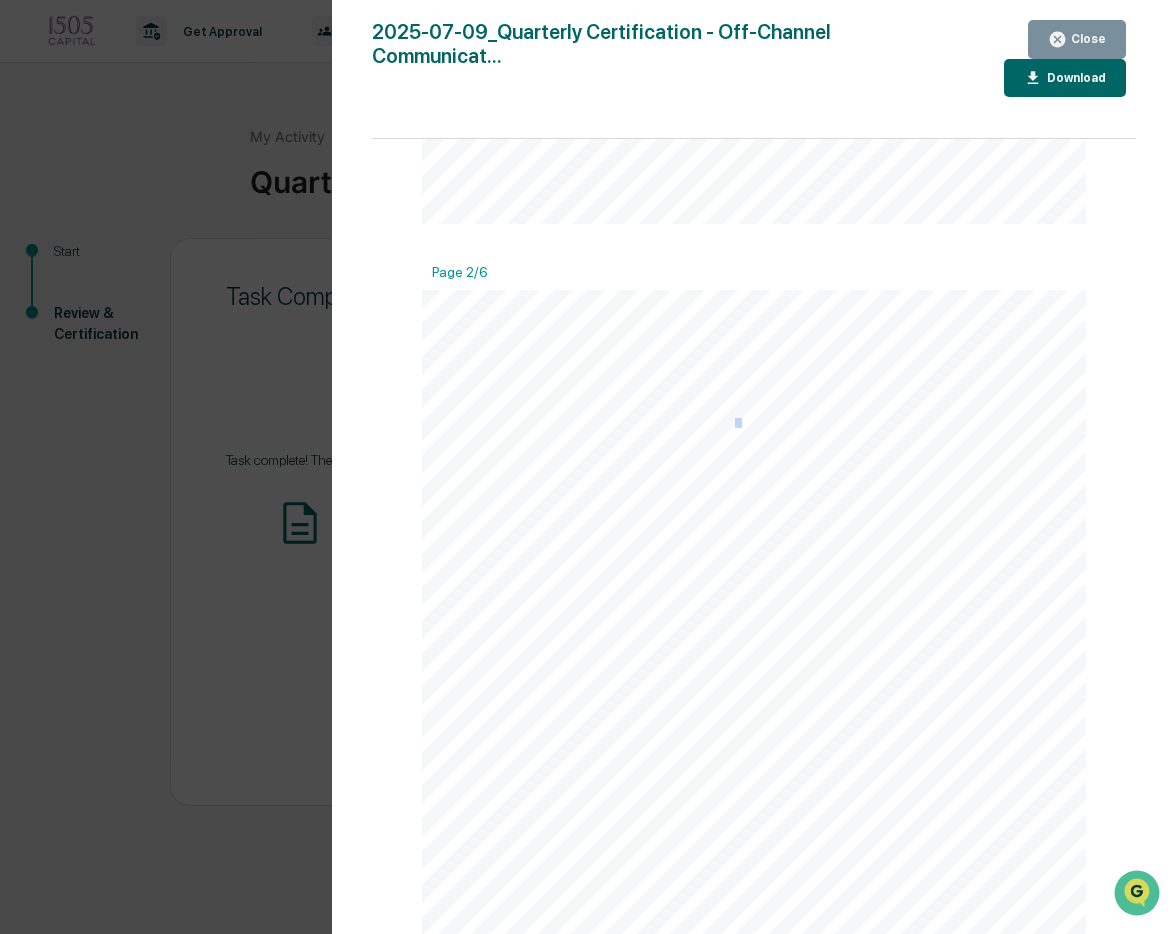 click on "Definitions Public   Security:   a   financial   instrument   or   investment   that   is   available   for   purchase   by   the   general   public,   and   that   is   freely   traded   on   an   exchange. Examples   of   public   securities   include: Stocks:   Shares   of   publicly- traded   companies   that   represent   ownership   in   the   company   and   provide   the   potential   for   capital   appreciation   and dividends. Bonds:   Debt   instruments   issued   by   governments   or   corporations   to   raise   capital,   typically   offering   periodic   interest   payments   and   the   return   of principal   at   maturity. Mutual   Funds:   Investment   vehicles   that   pool   money   from   multiple   investors   to   invest   in   a   diversified   portfolio   of   securities,   such   as   stocks,   bonds,   or other   financial   instruments. Exchange- Traded   Funds   (ETFs):   Similar   to   mutual   funds,   ETFs   pool   investor   funds   but   trade   on   stock   exchanges" at bounding box center [754, -245] 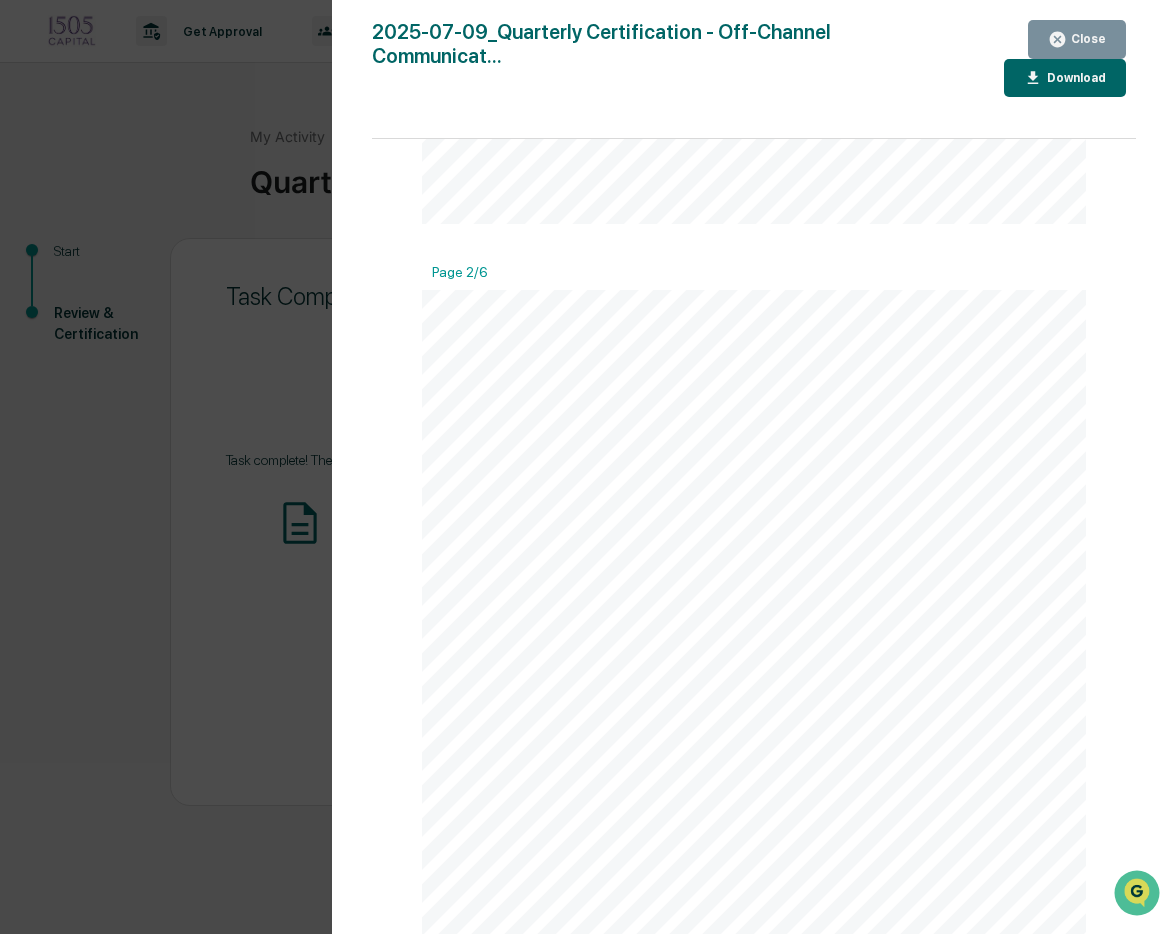 click on "Download" at bounding box center (1065, 78) 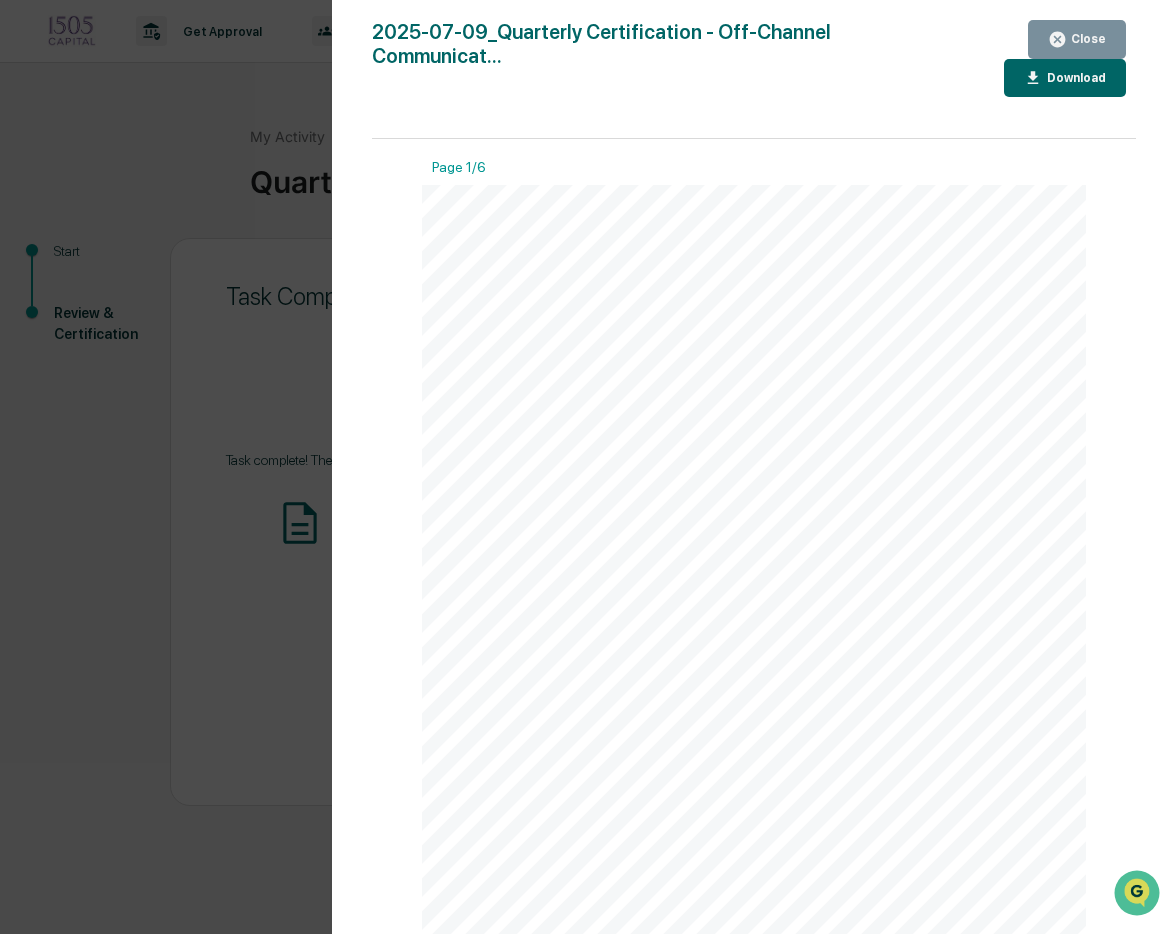 click on "Close" at bounding box center (1086, 39) 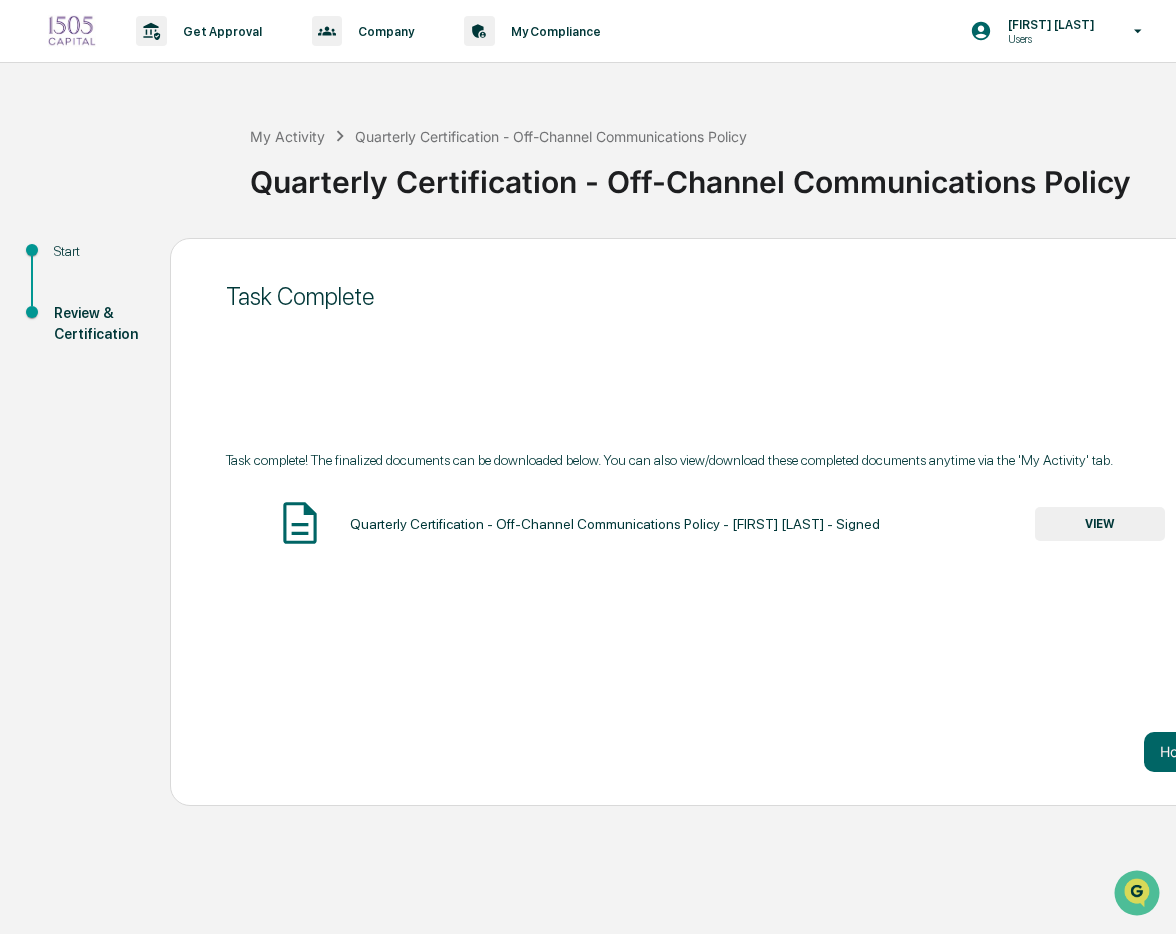 click on "Users" at bounding box center [1048, 39] 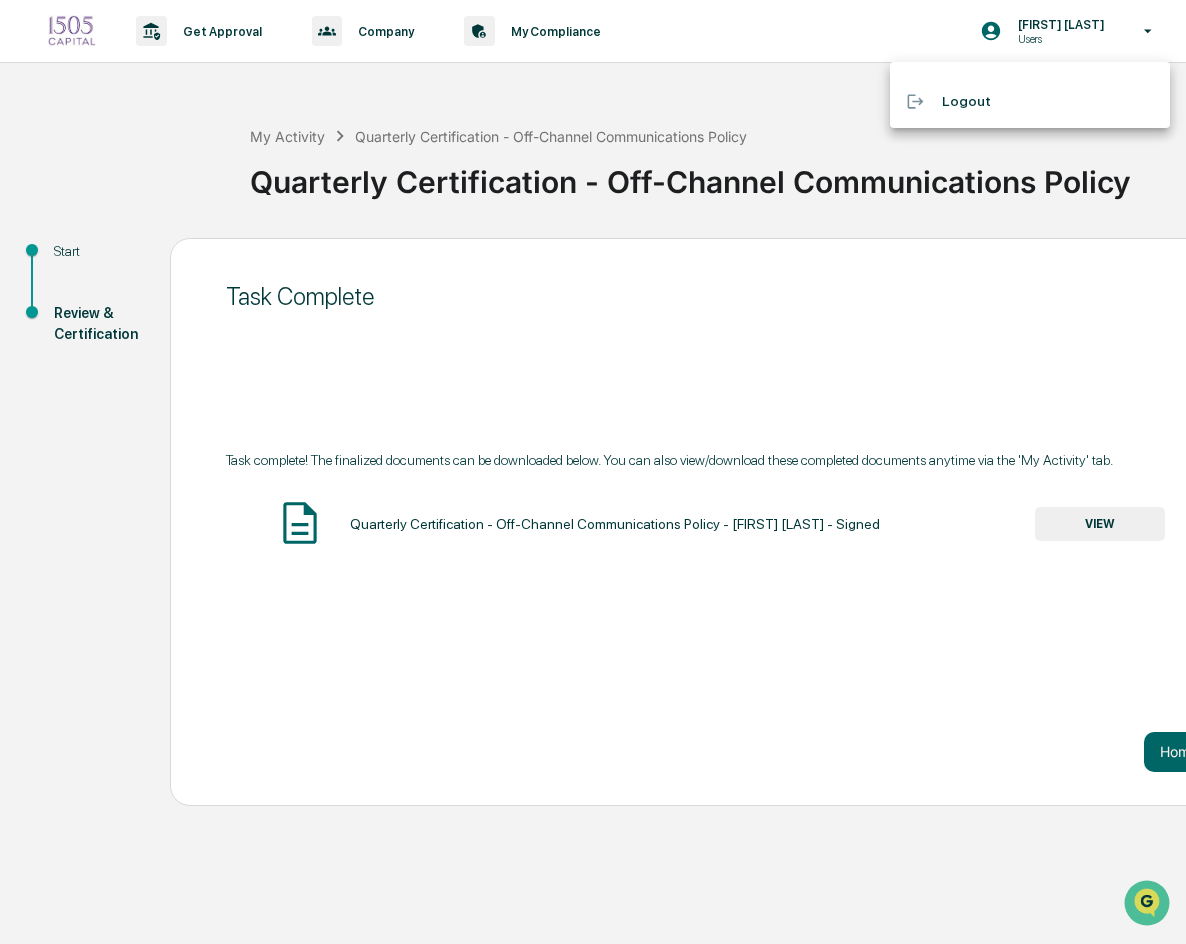 click at bounding box center [593, 472] 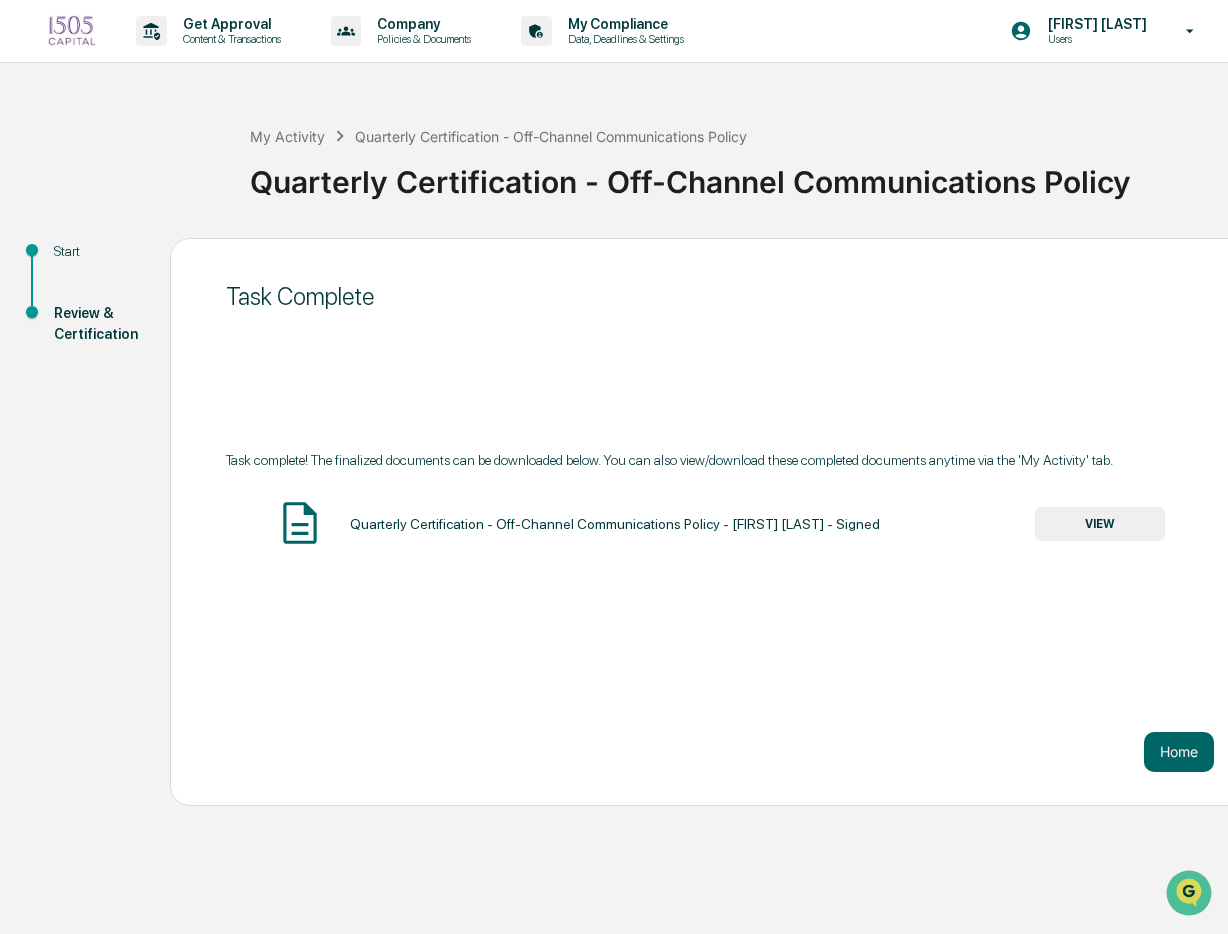 scroll, scrollTop: 10, scrollLeft: 0, axis: vertical 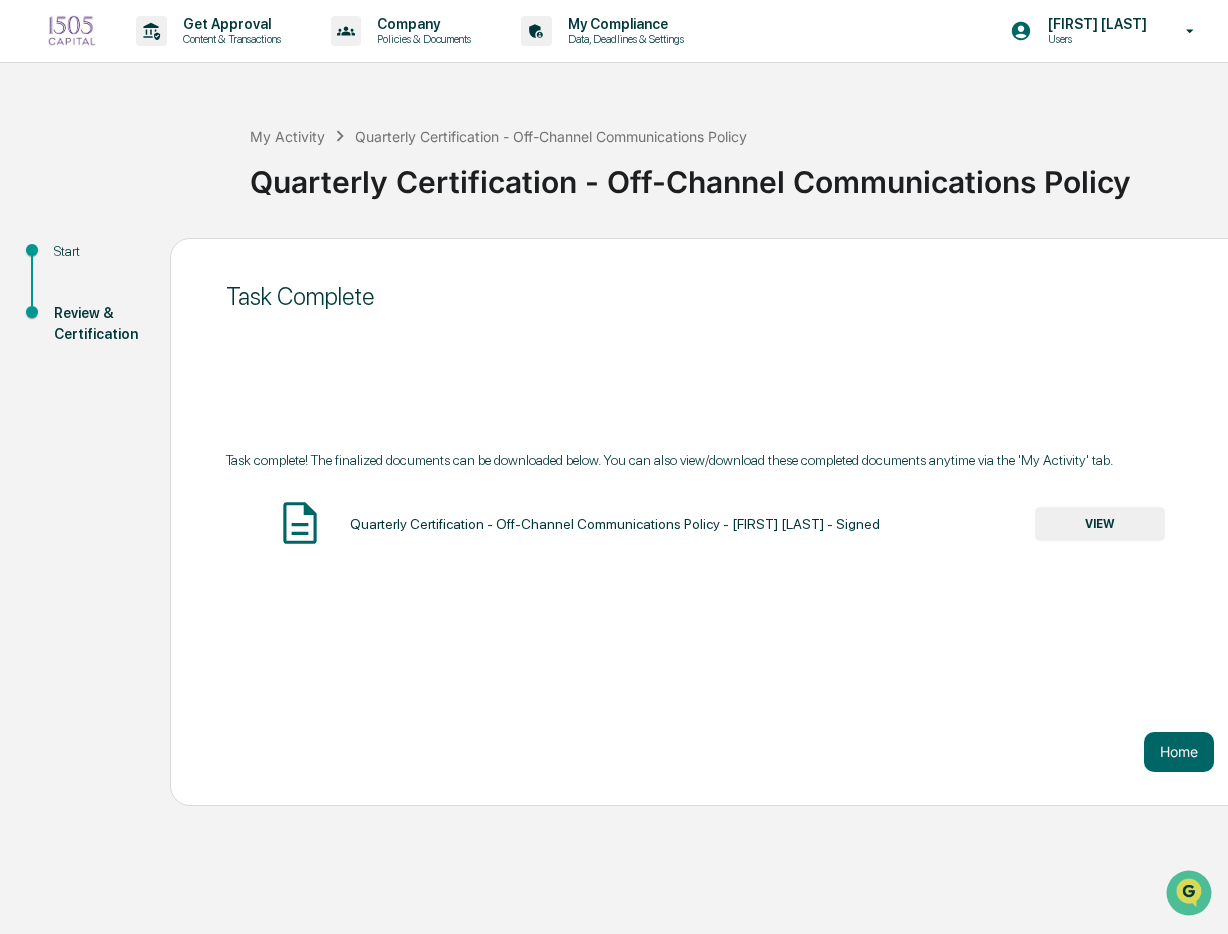 click on "Task   Complete   Task   complete!   The   finalized   documents   can   be   downloaded   below.   You   can   also   view/download   these   completed   documents   anytime   via   the   'My   Activity'   tab.   Quarterly   Certification   -   Off-Channel   Communications   Policy  - [FIRST] [LAST] -   Signed   VIEW   Home" at bounding box center (720, 522) 